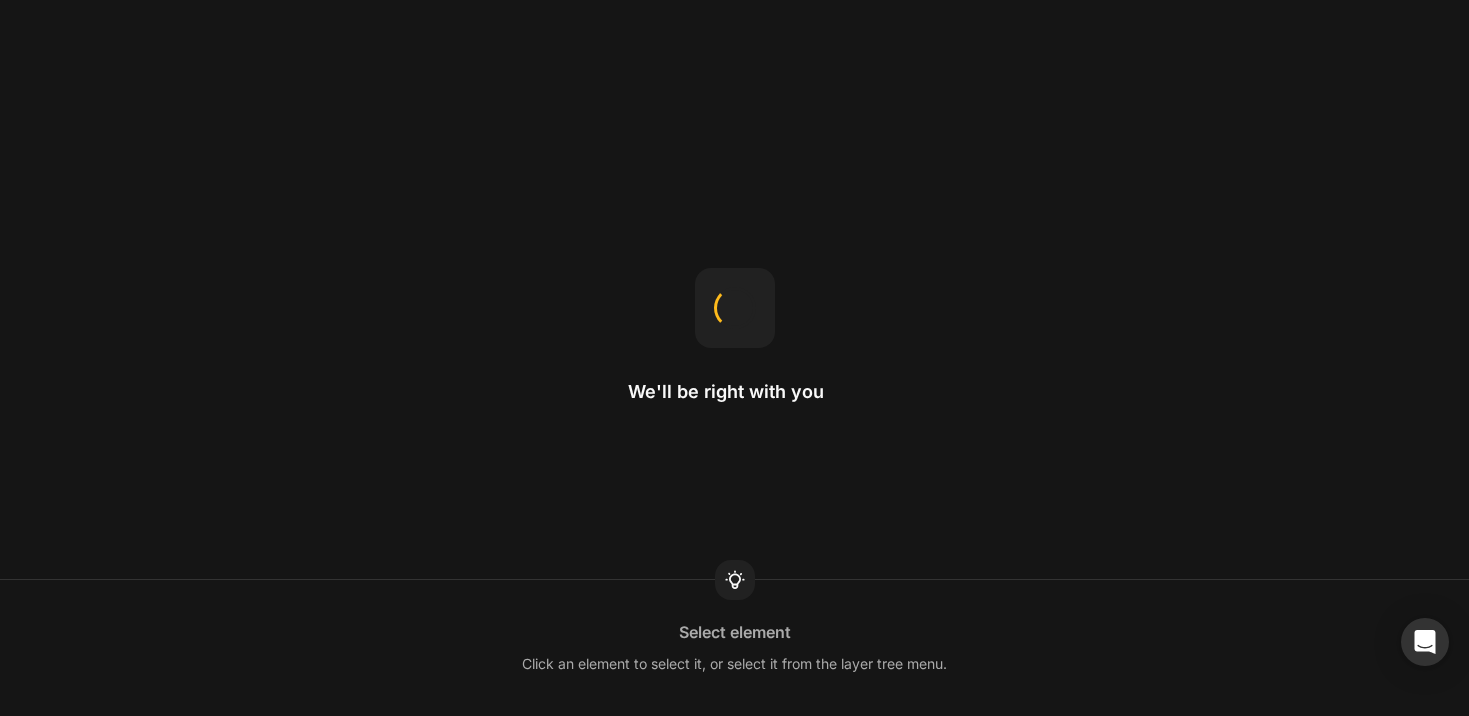 scroll, scrollTop: 0, scrollLeft: 0, axis: both 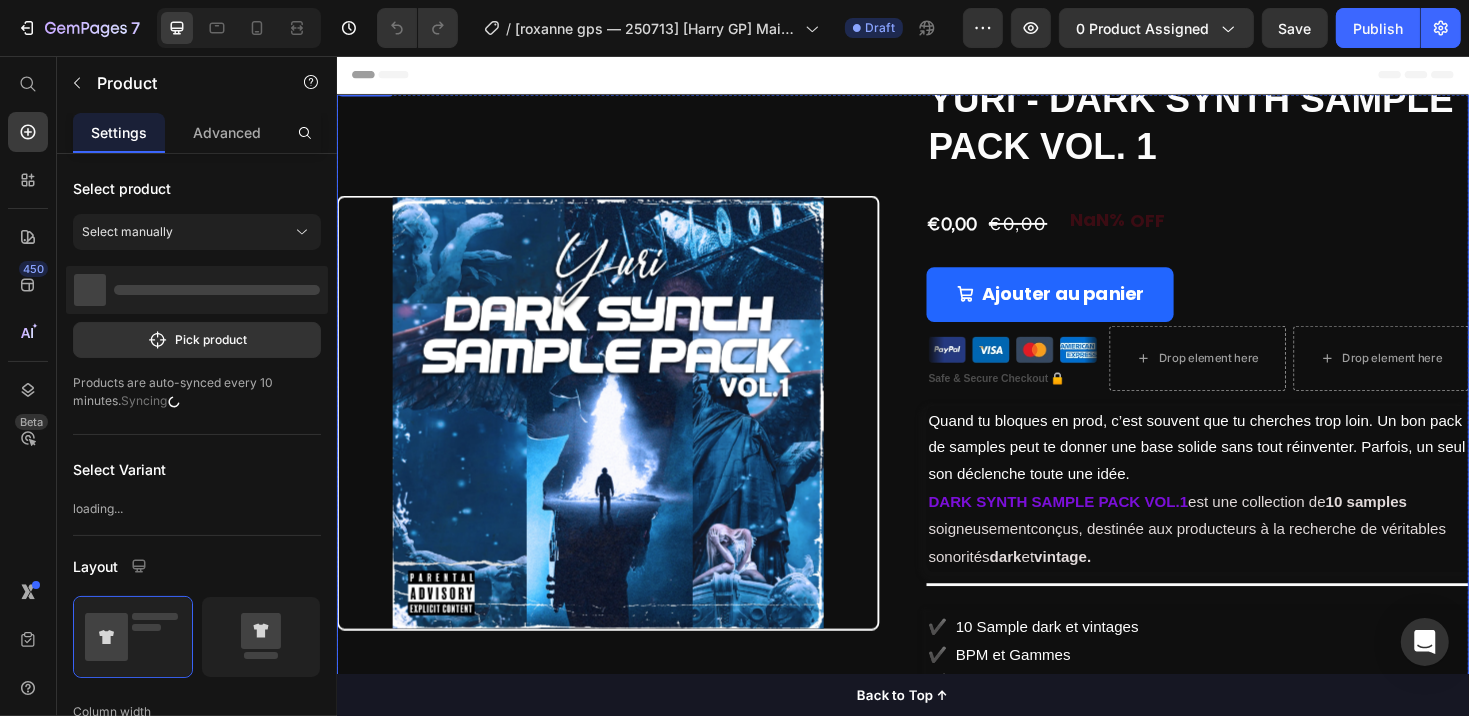 click on "Product Images" at bounding box center (623, 435) 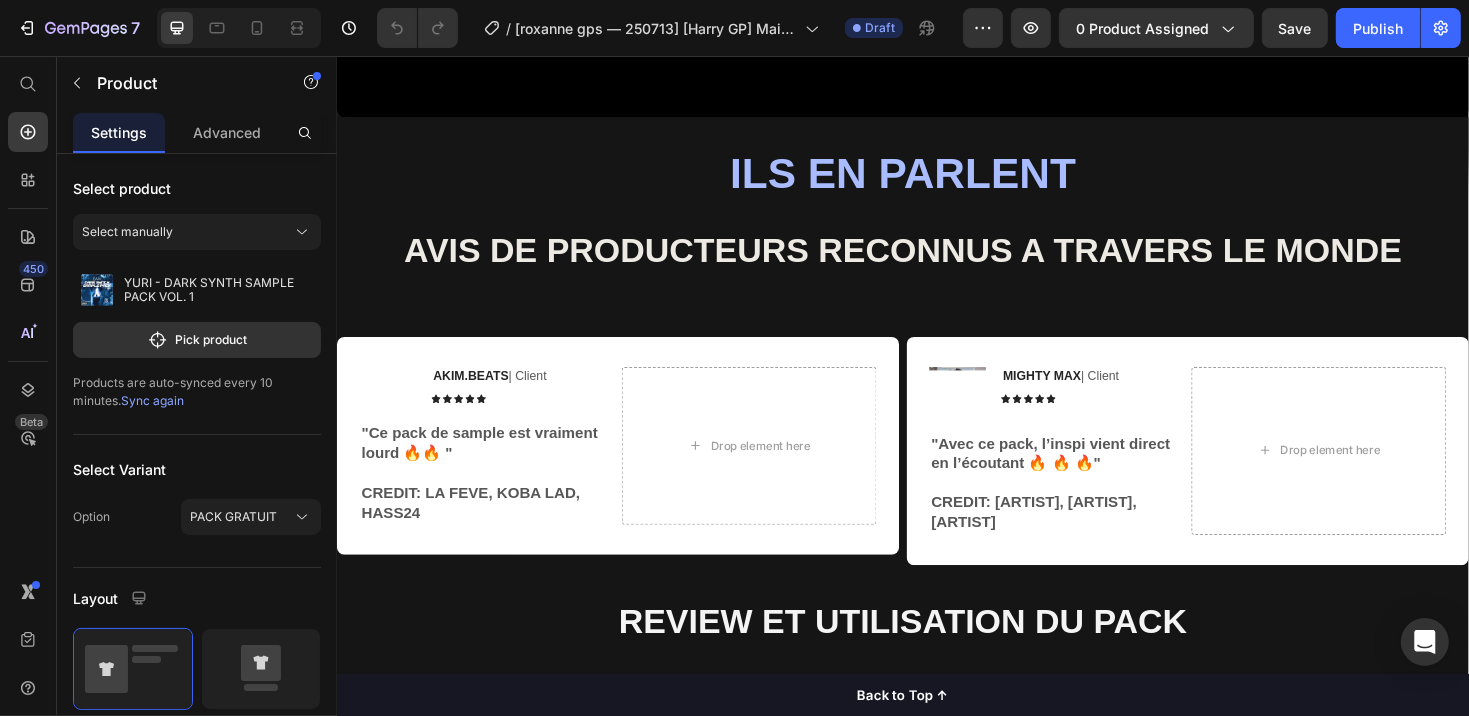 scroll, scrollTop: 600, scrollLeft: 0, axis: vertical 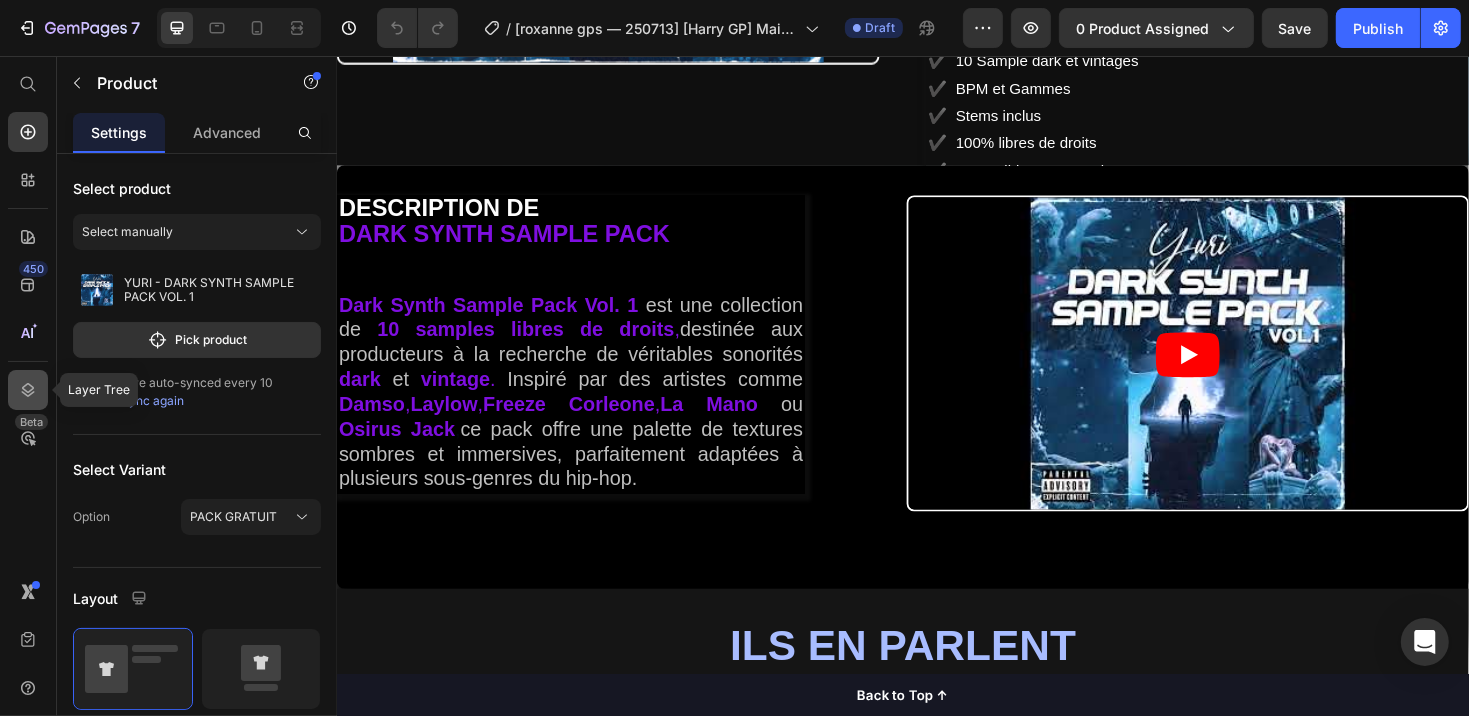 click 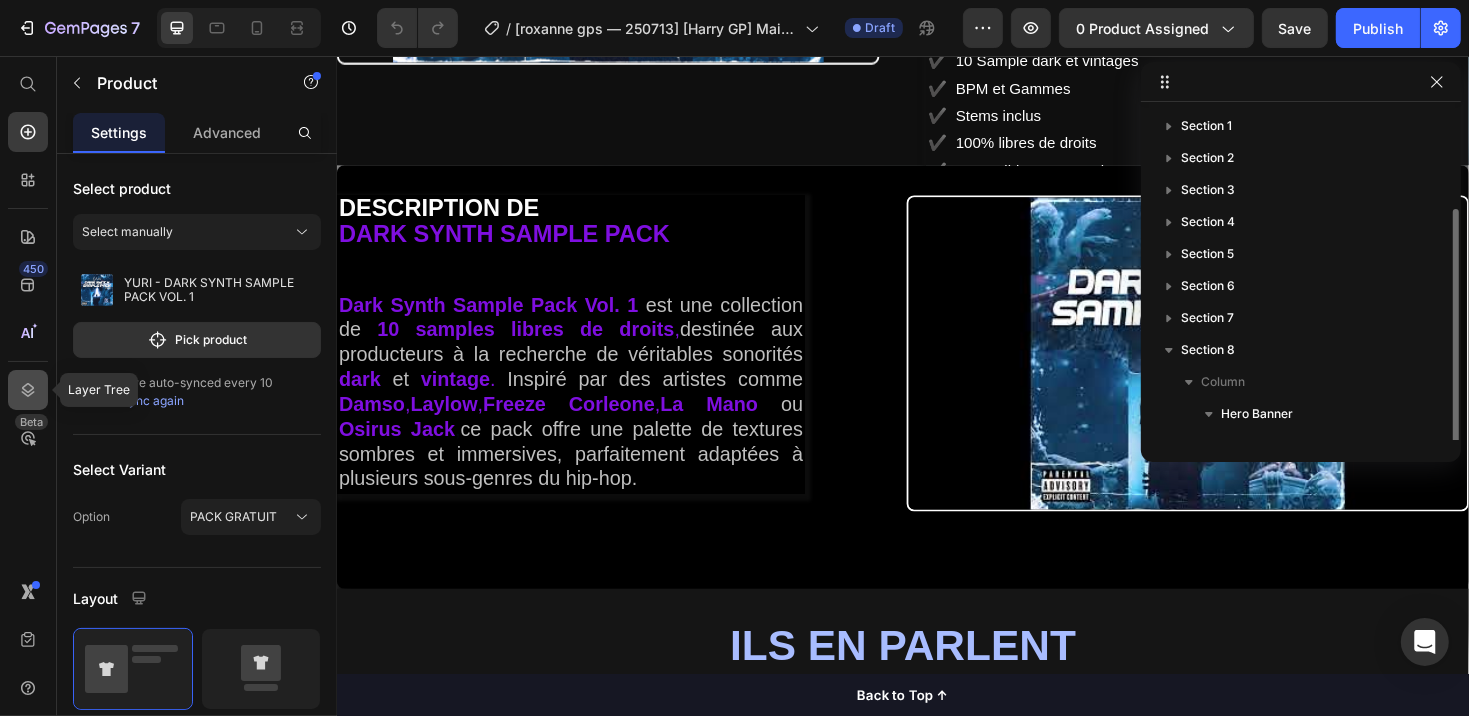 scroll, scrollTop: 53, scrollLeft: 0, axis: vertical 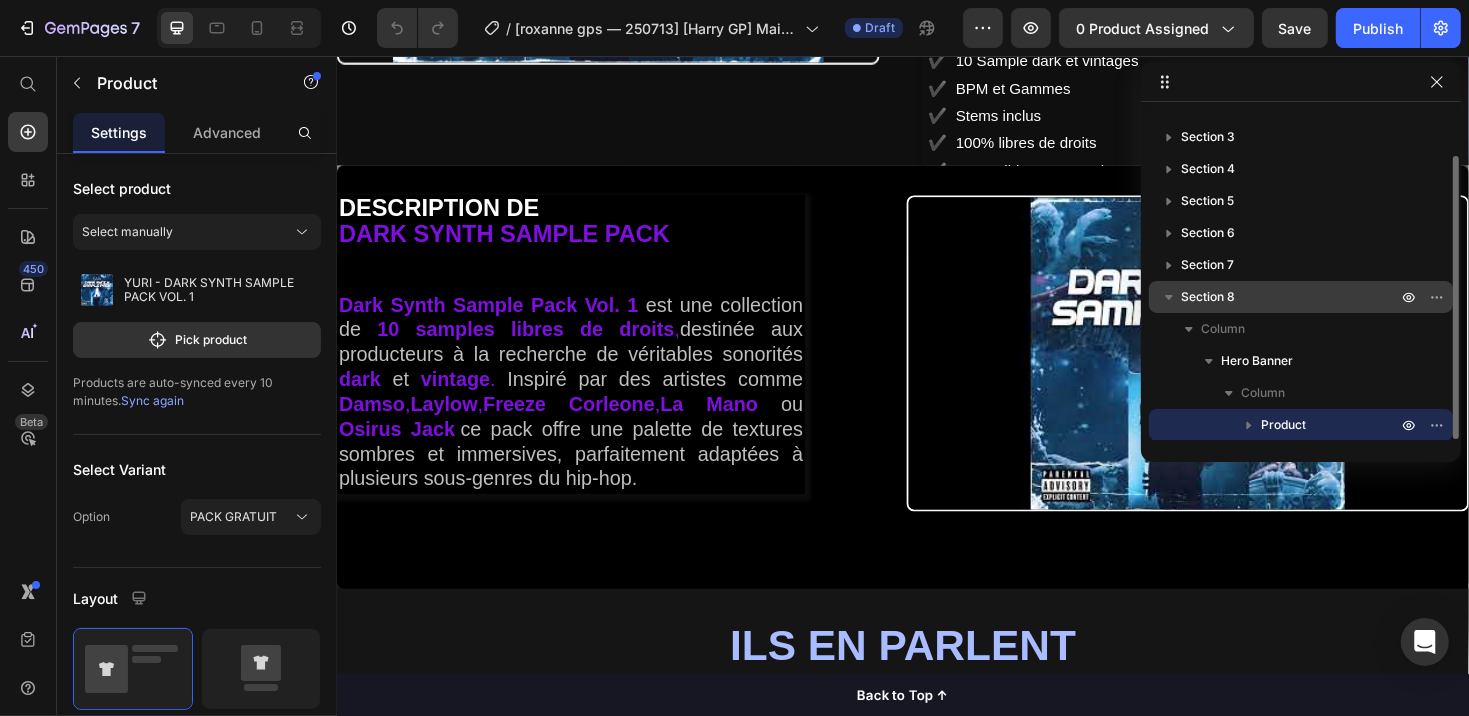 click at bounding box center [1169, 297] 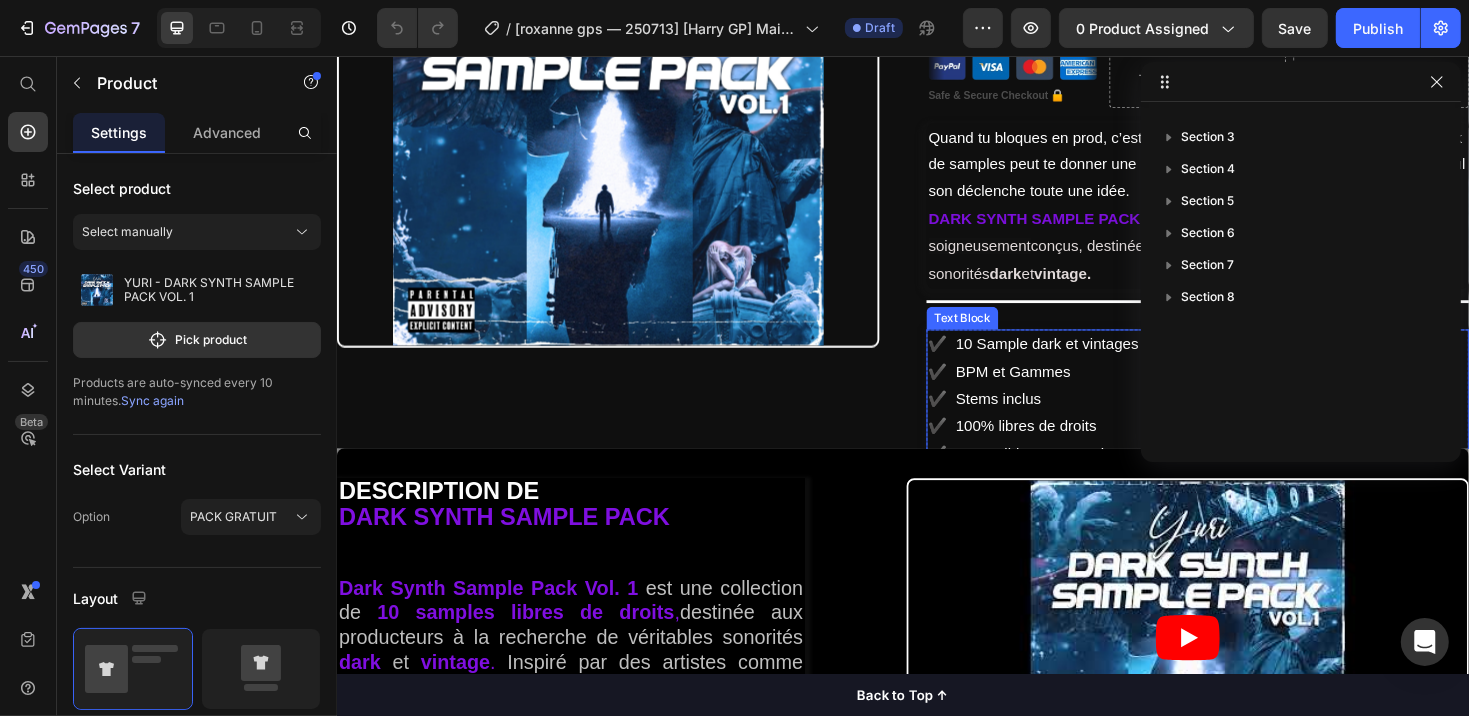 scroll, scrollTop: 0, scrollLeft: 0, axis: both 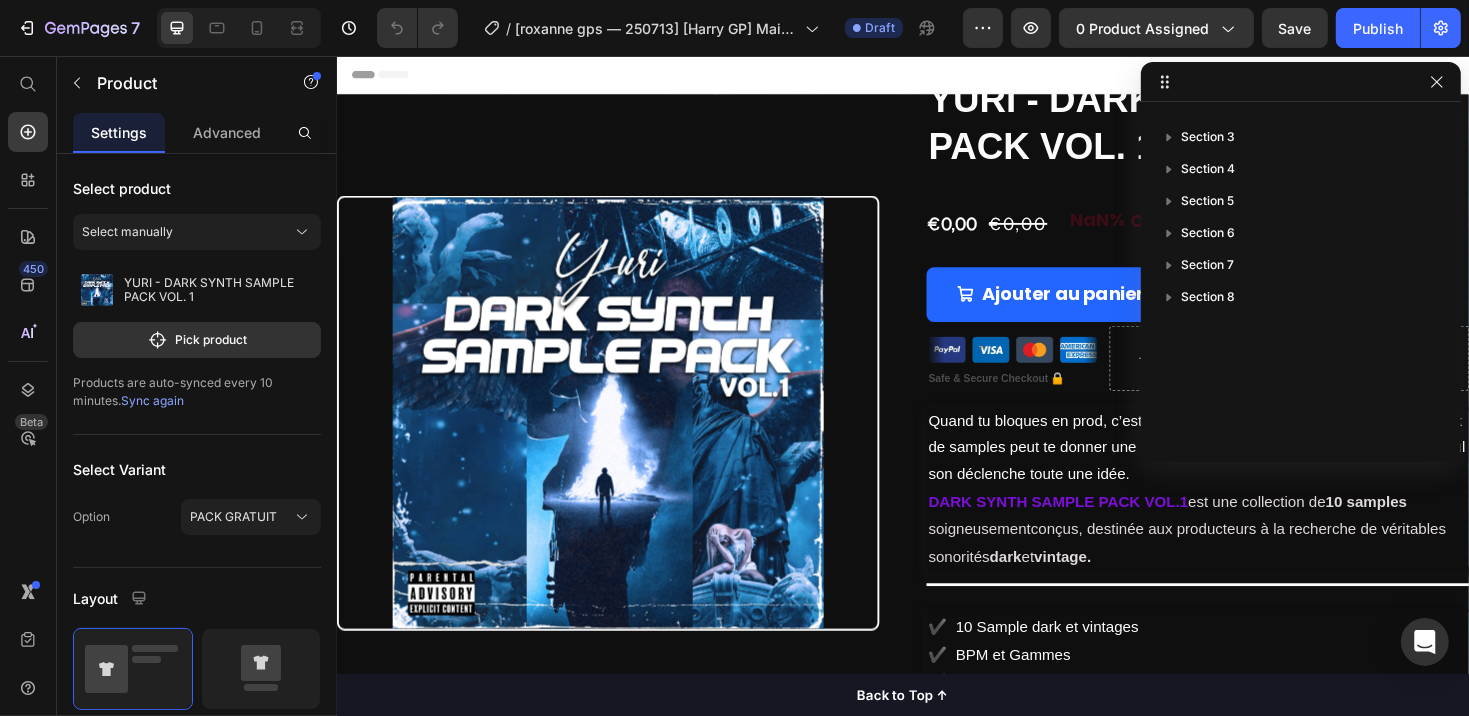 click on "Product Images" at bounding box center (623, 435) 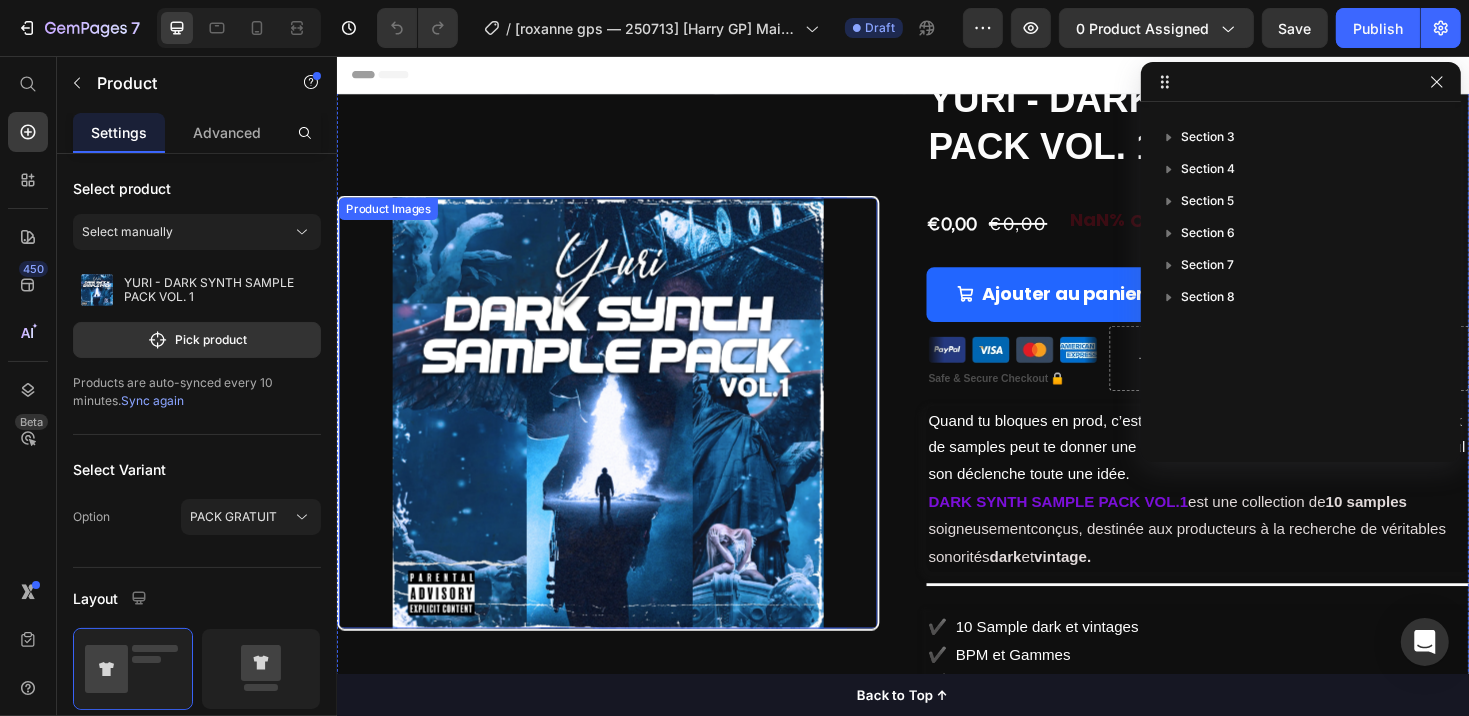 click at bounding box center [623, 434] 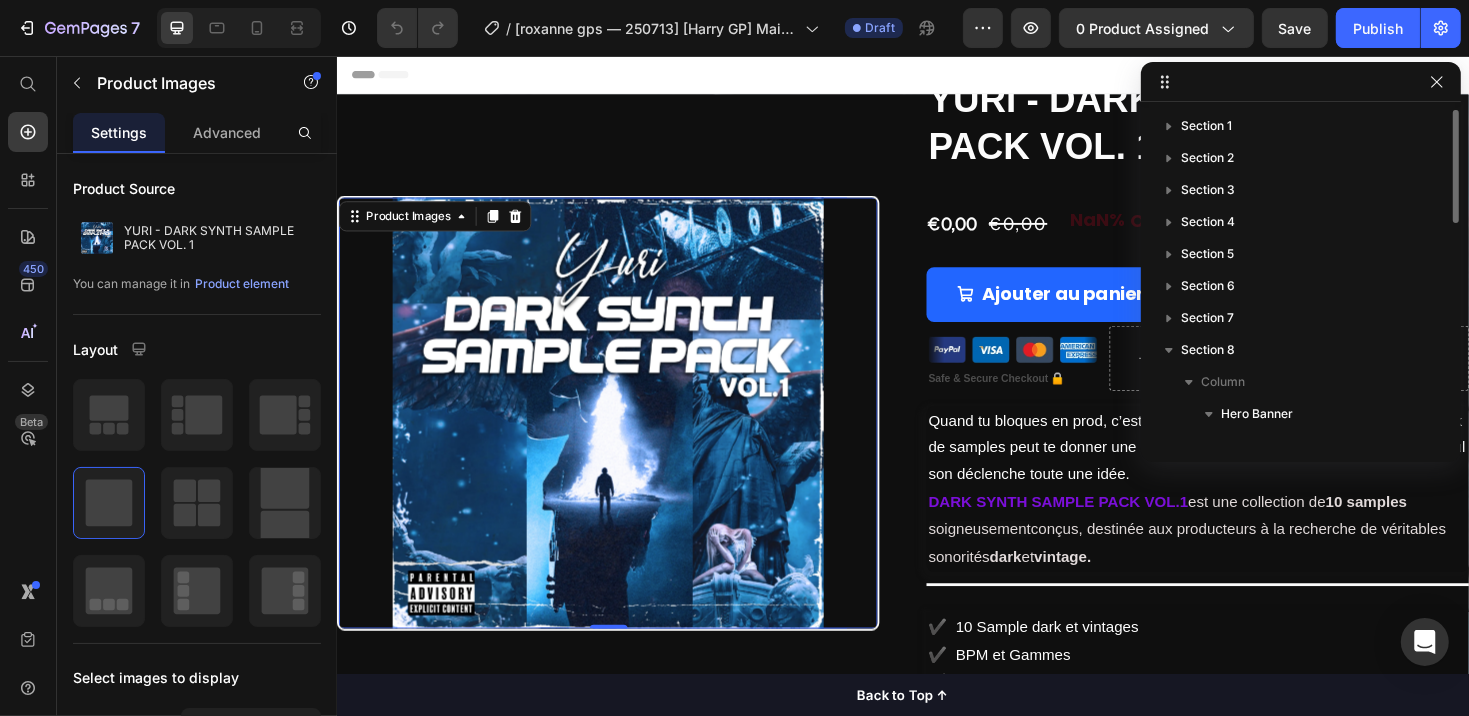 scroll, scrollTop: 100, scrollLeft: 0, axis: vertical 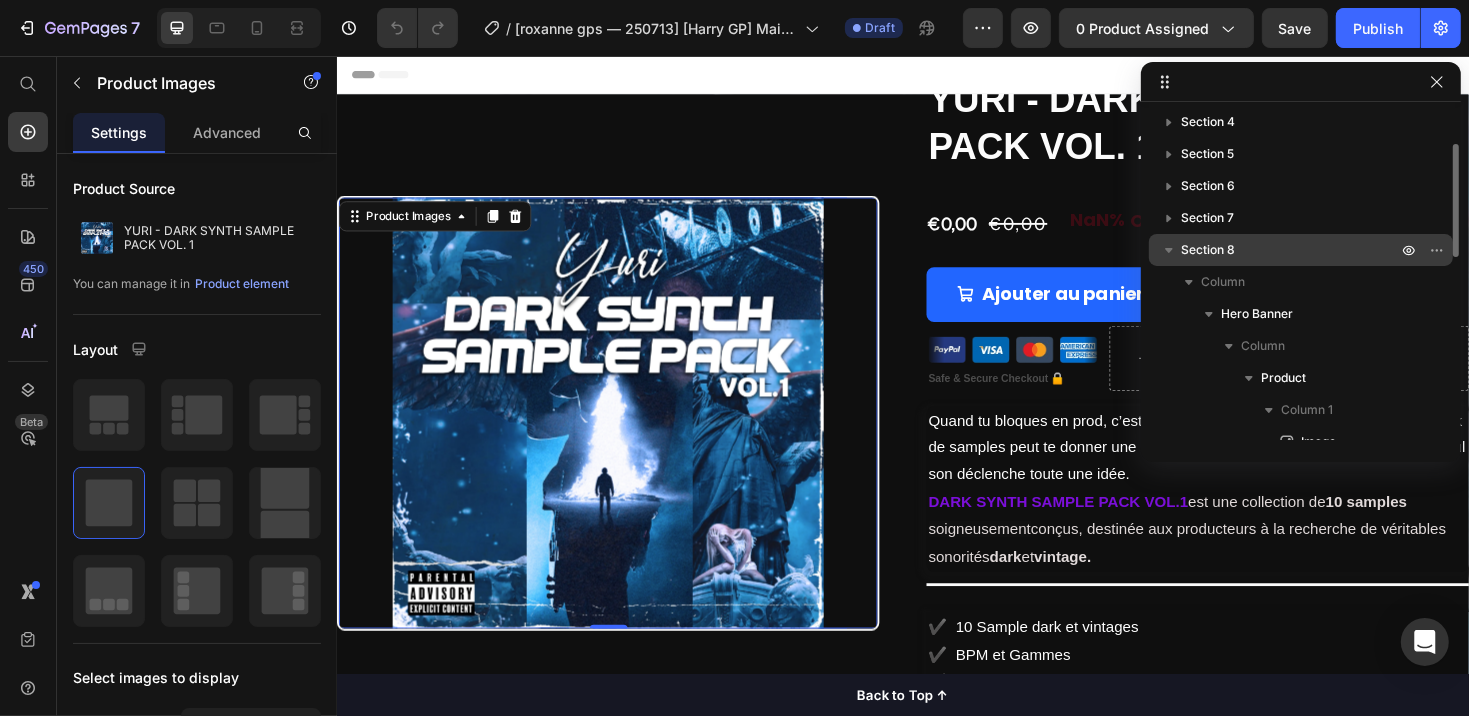 click on "Section 8" at bounding box center [1291, 250] 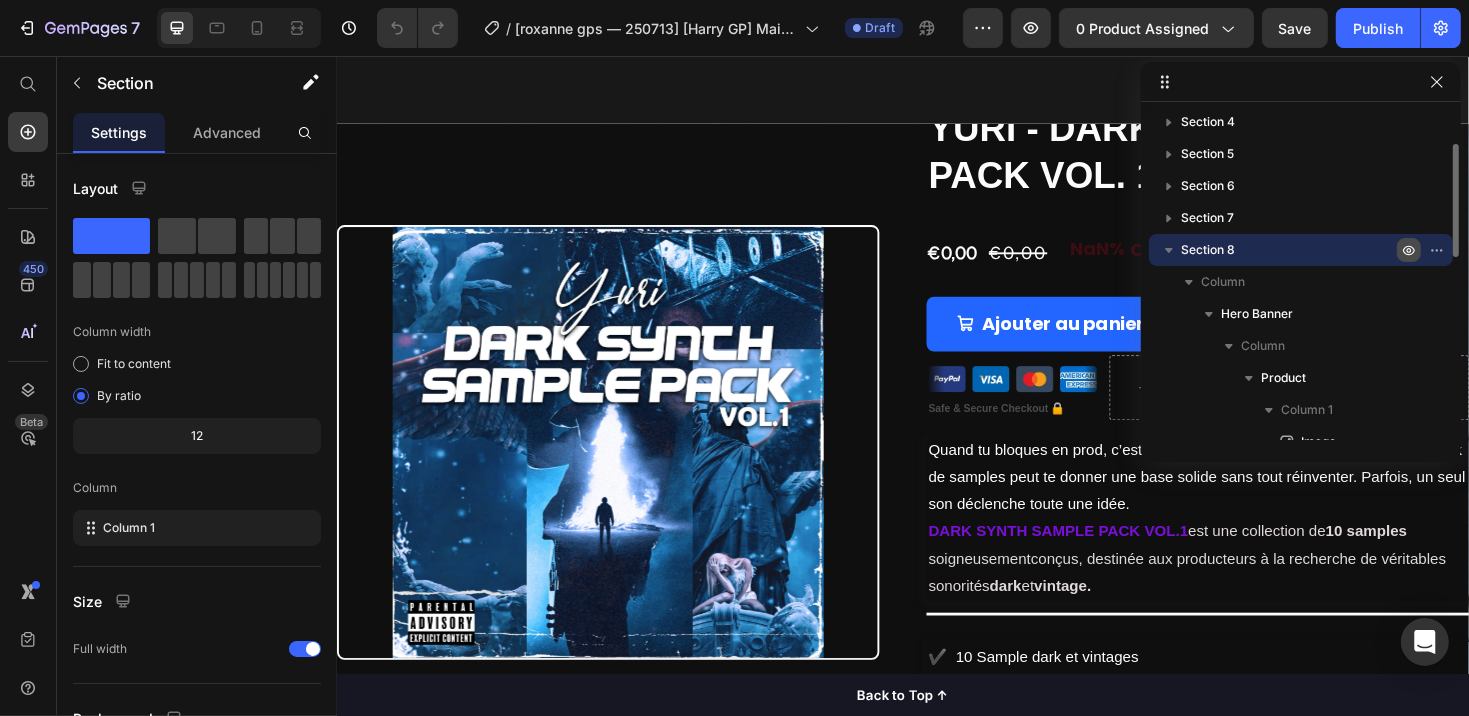 click 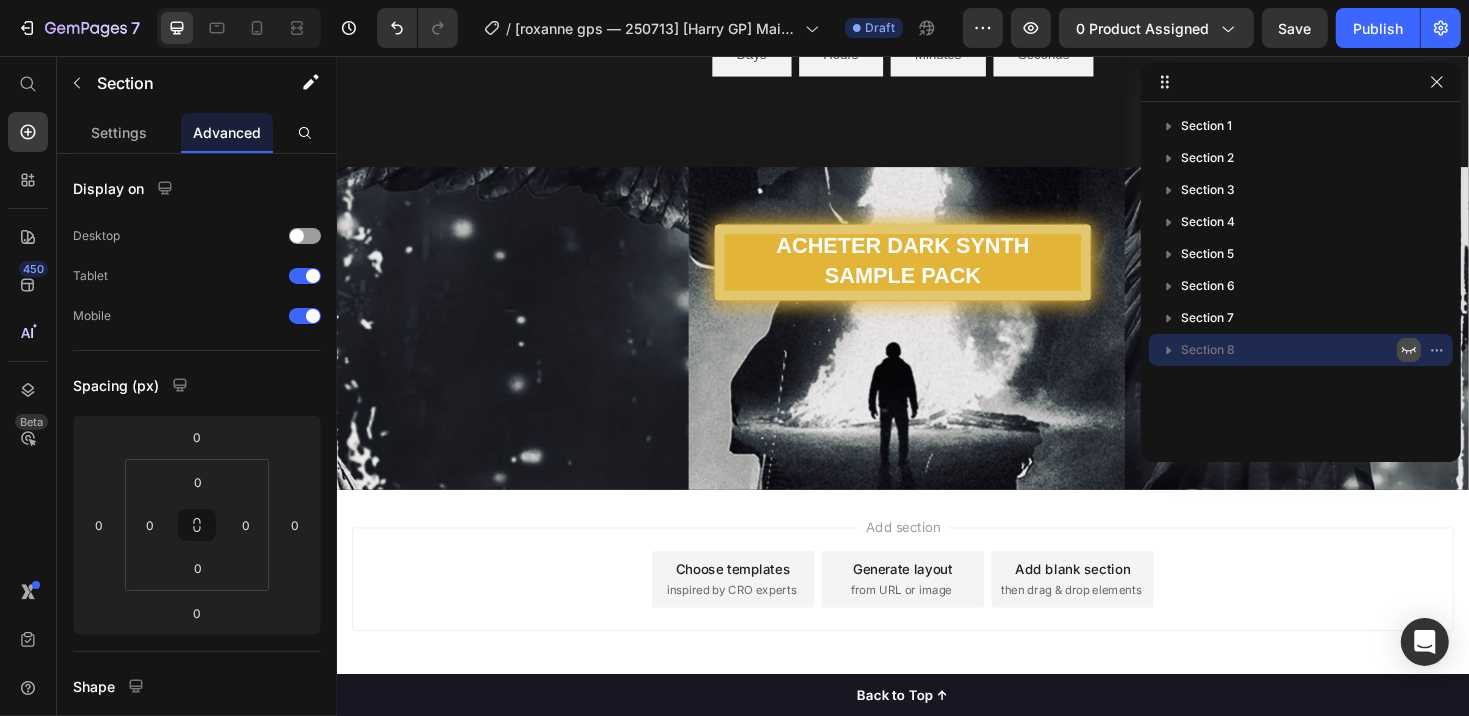 scroll, scrollTop: 0, scrollLeft: 0, axis: both 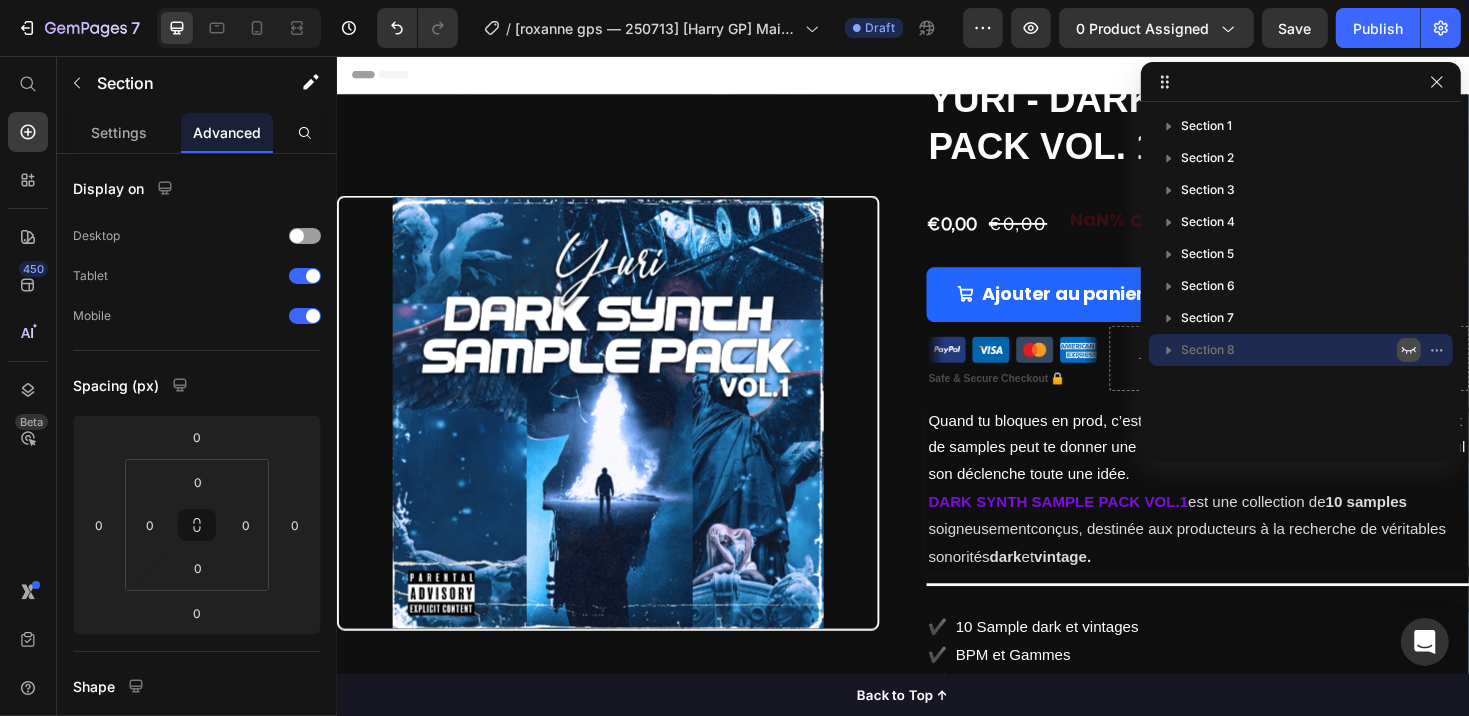 click 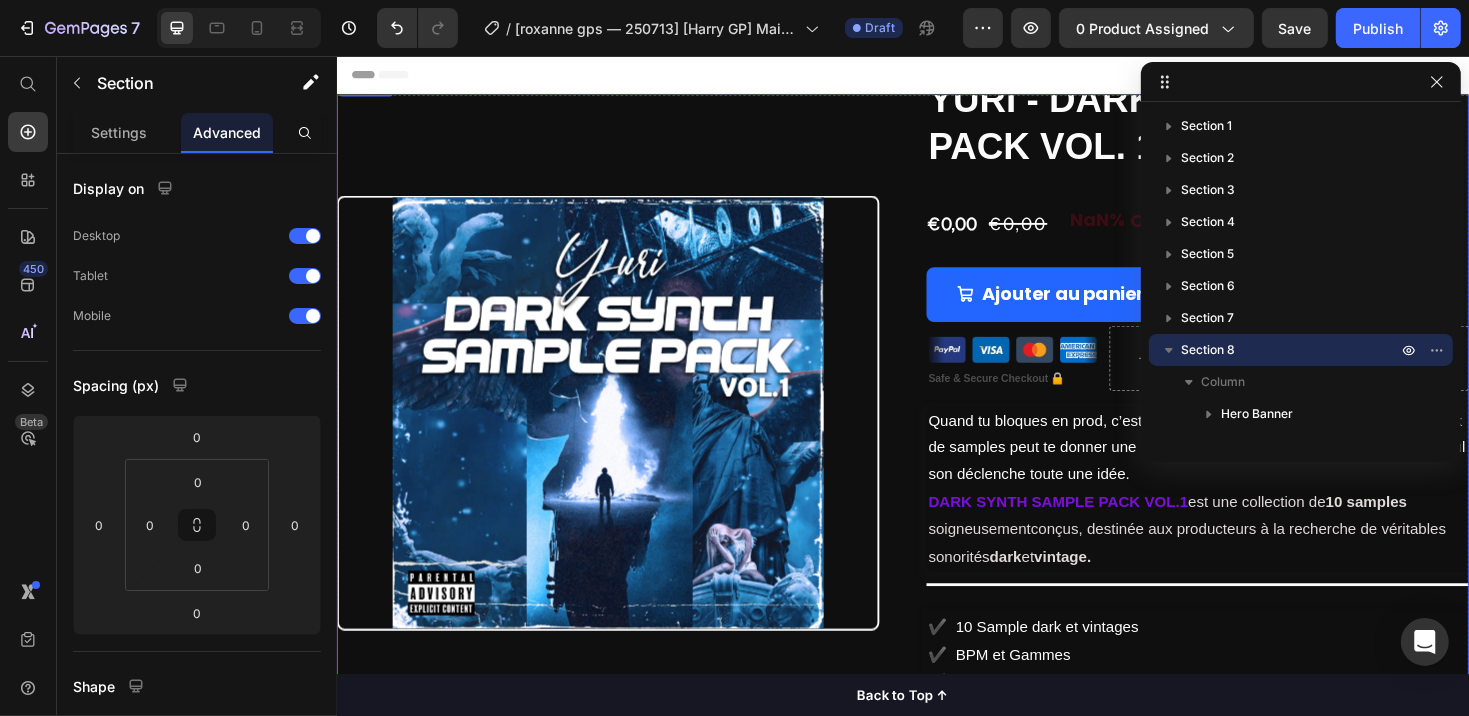 scroll, scrollTop: 53, scrollLeft: 0, axis: vertical 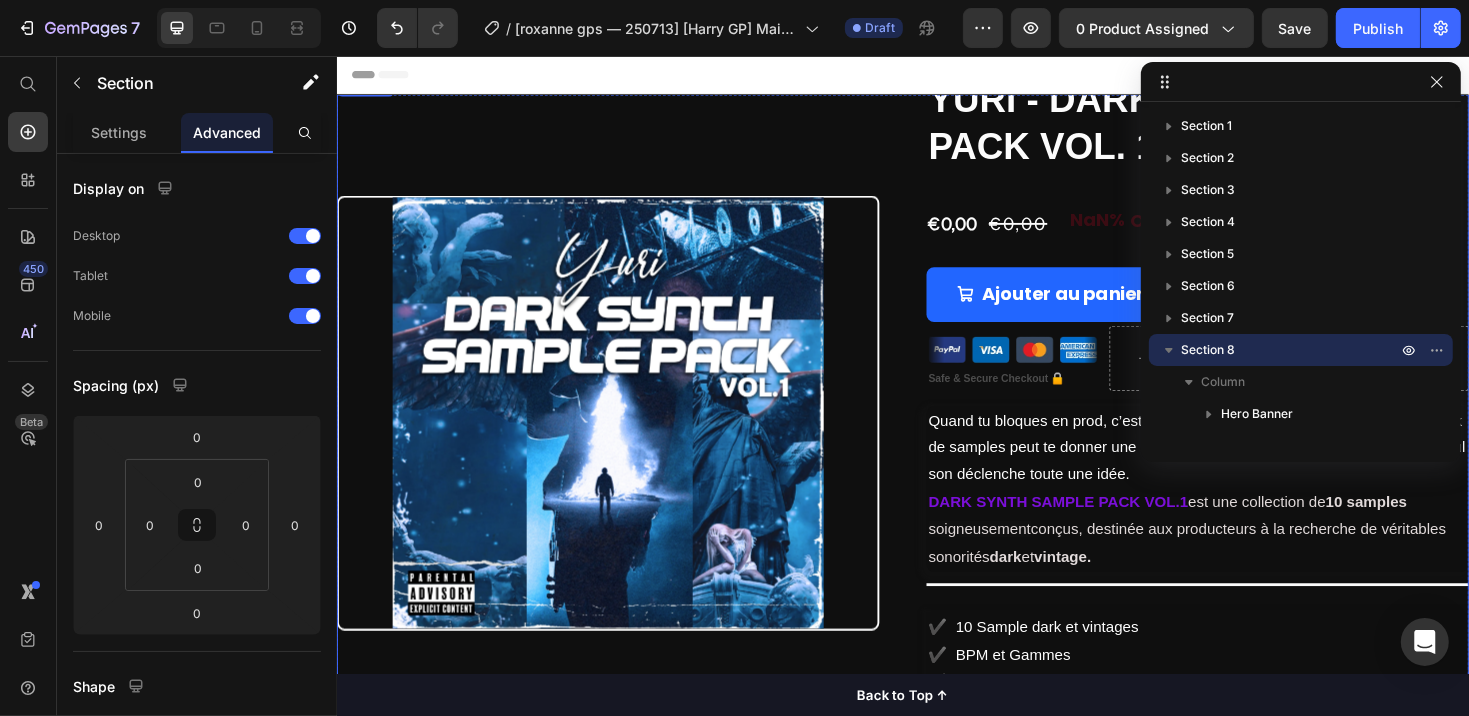 click on "Product Images" at bounding box center (623, 435) 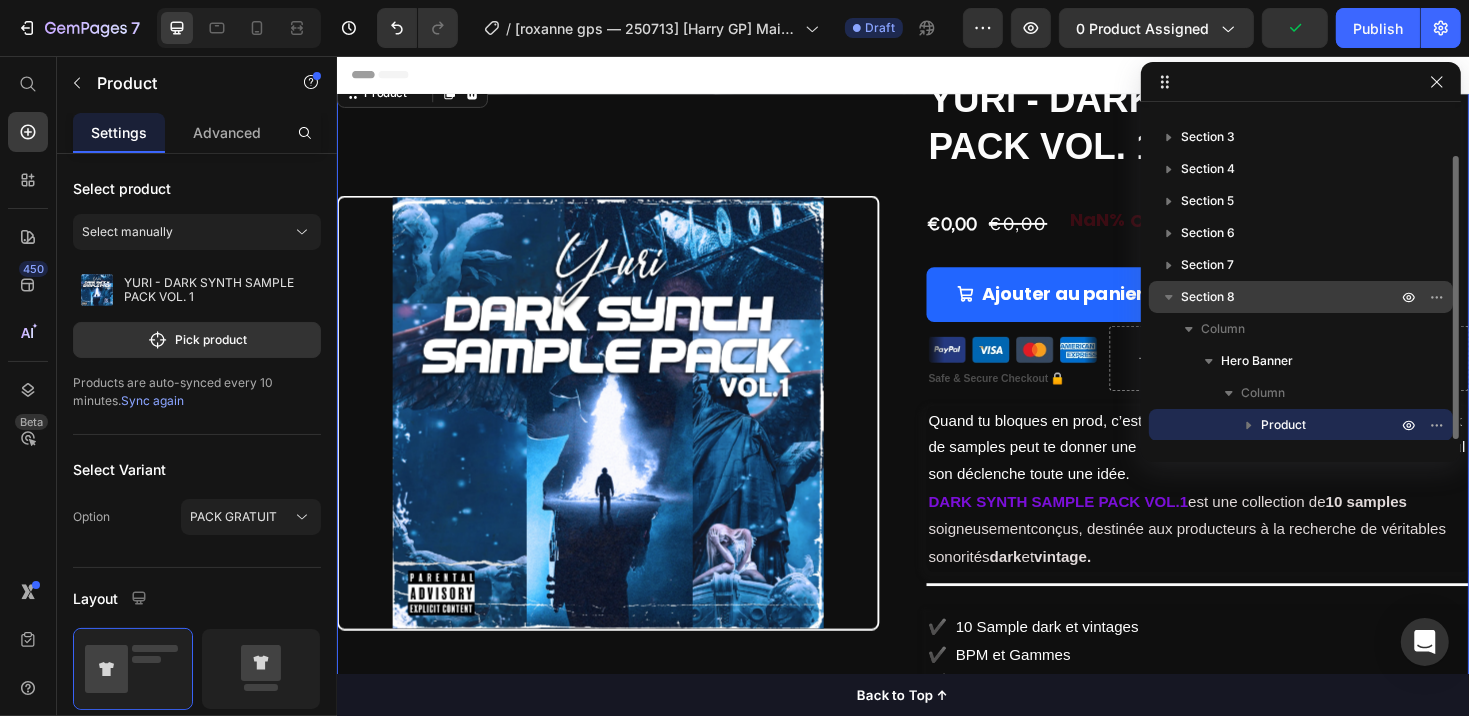 click on "Section 8" at bounding box center [1208, 297] 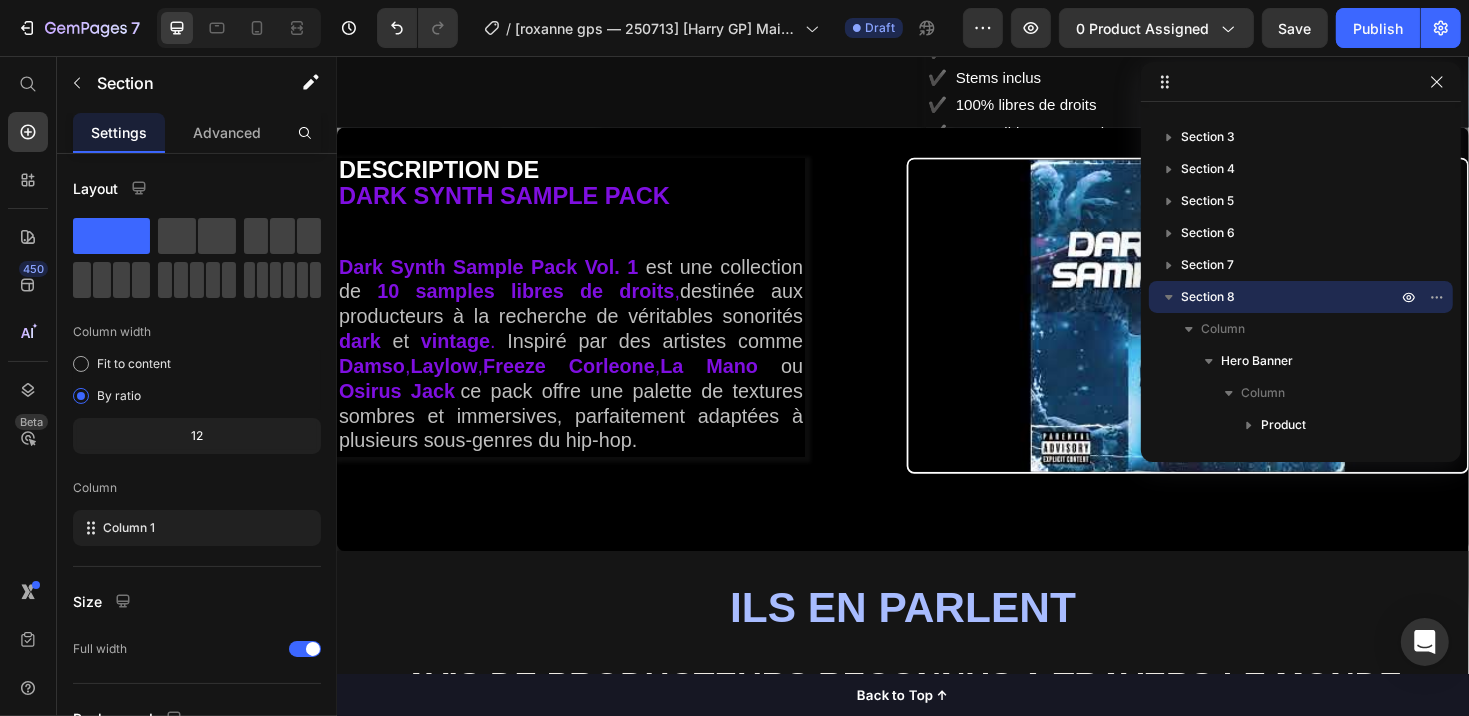 scroll, scrollTop: 0, scrollLeft: 0, axis: both 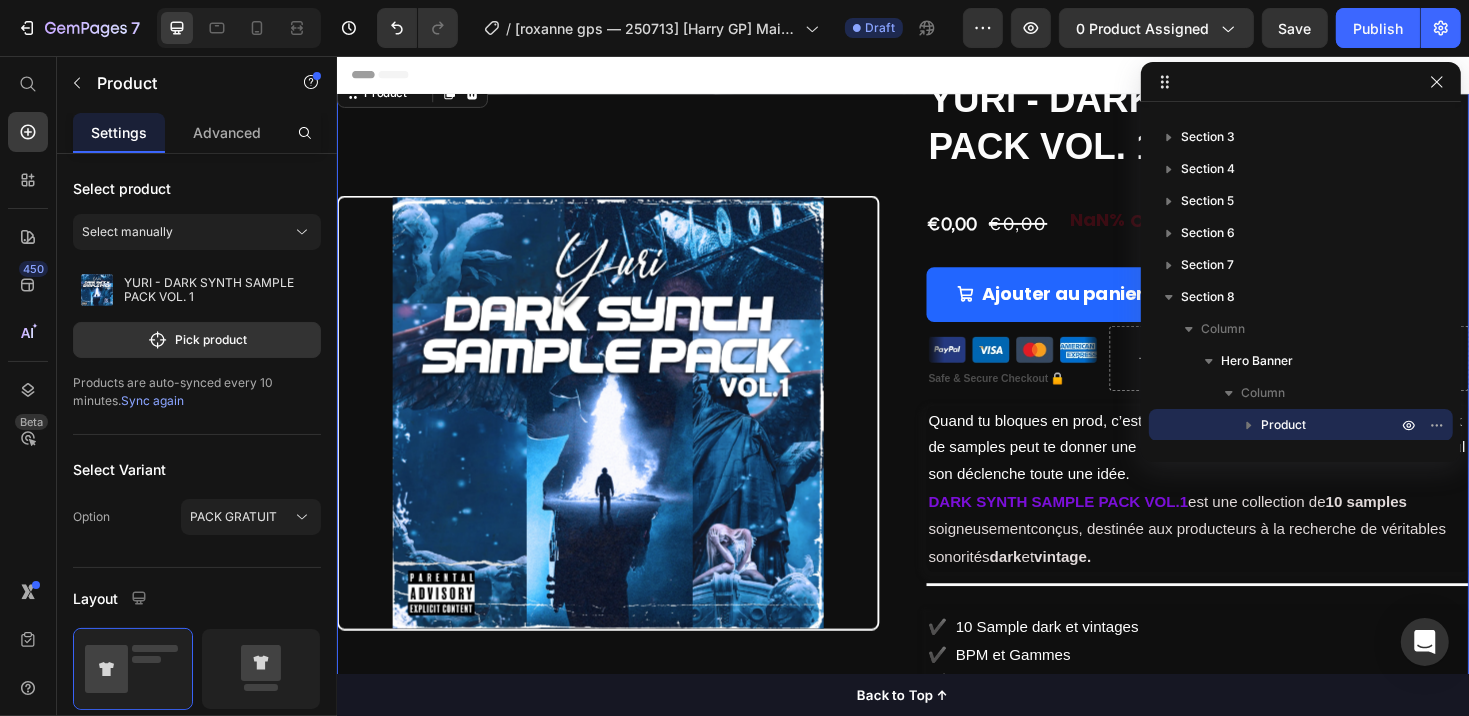 click on "Product Images" at bounding box center [623, 435] 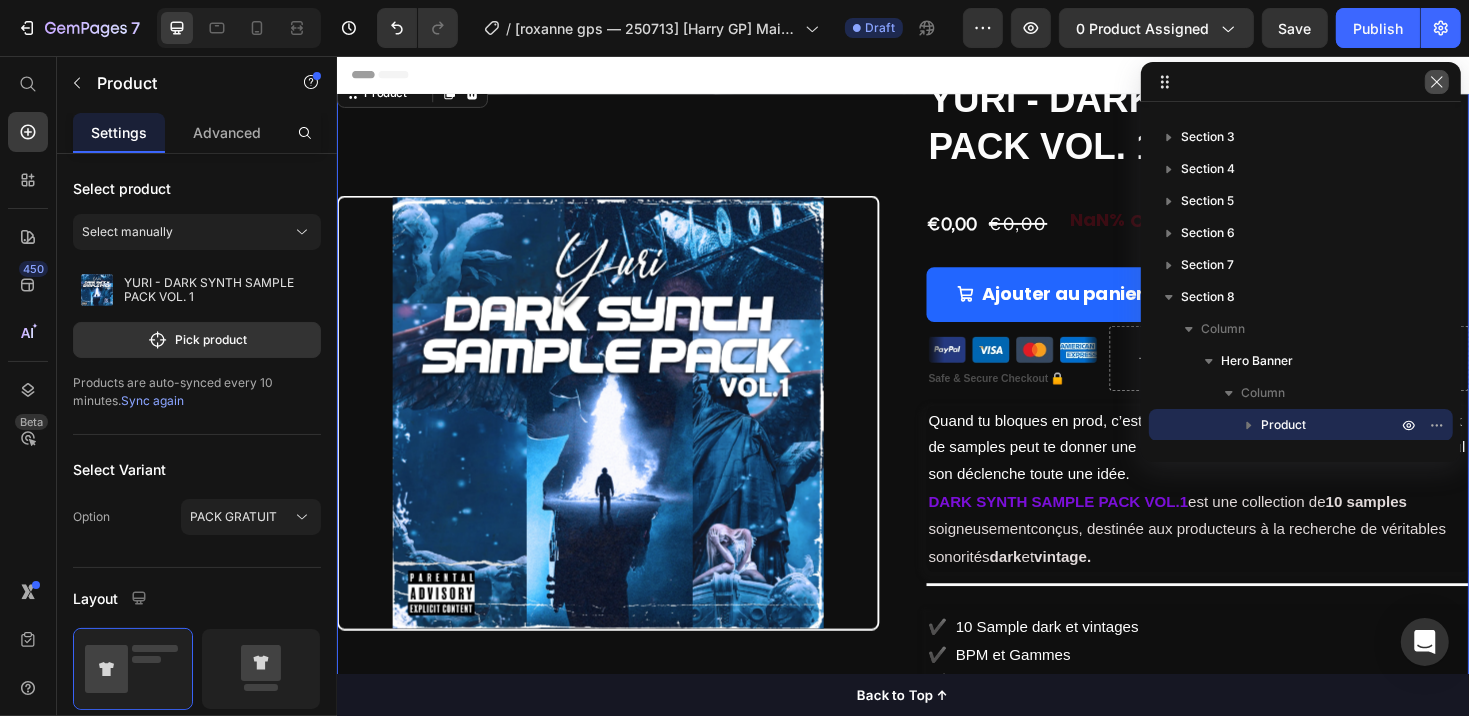 click 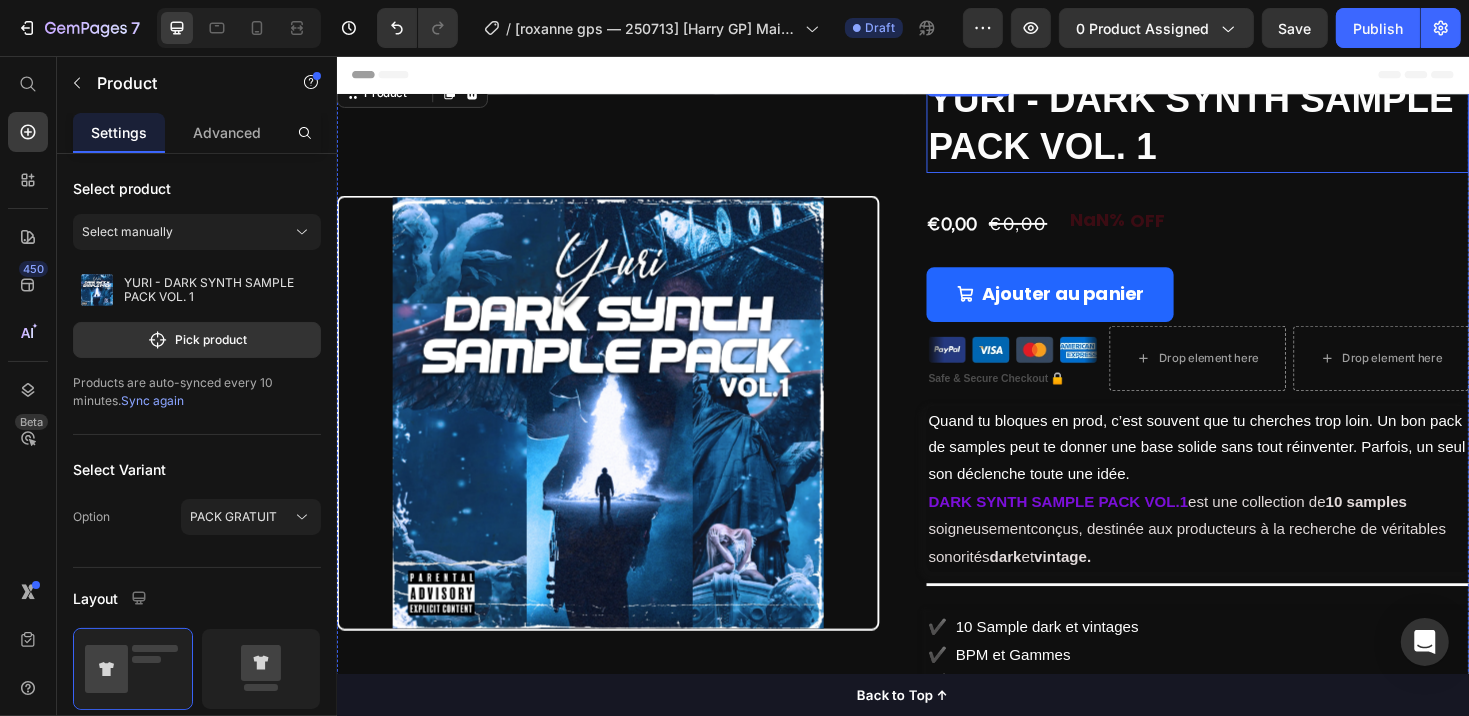 click on "YURI - DARK SYNTH SAMPLE PACK VOL. 1" at bounding box center [1248, 127] 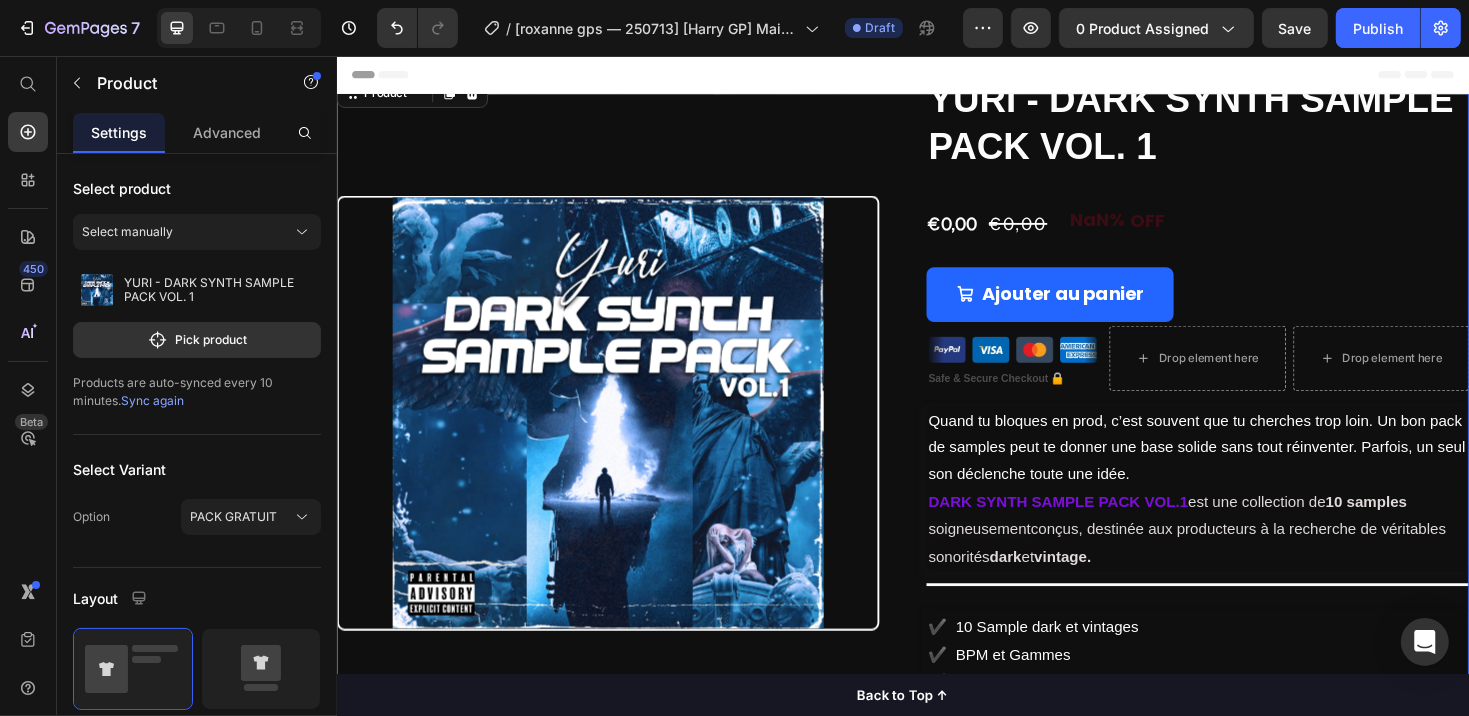 click on "Product Images" at bounding box center [623, 435] 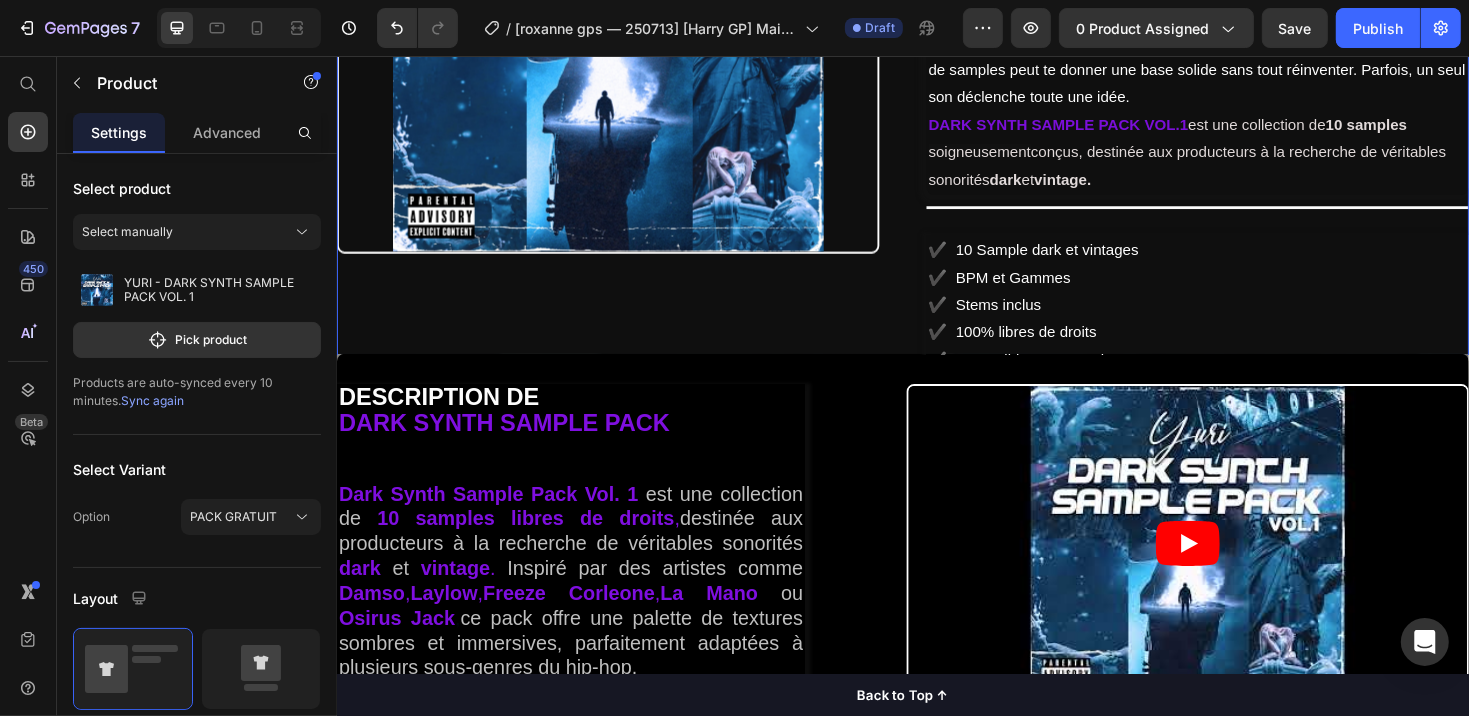 scroll, scrollTop: 0, scrollLeft: 0, axis: both 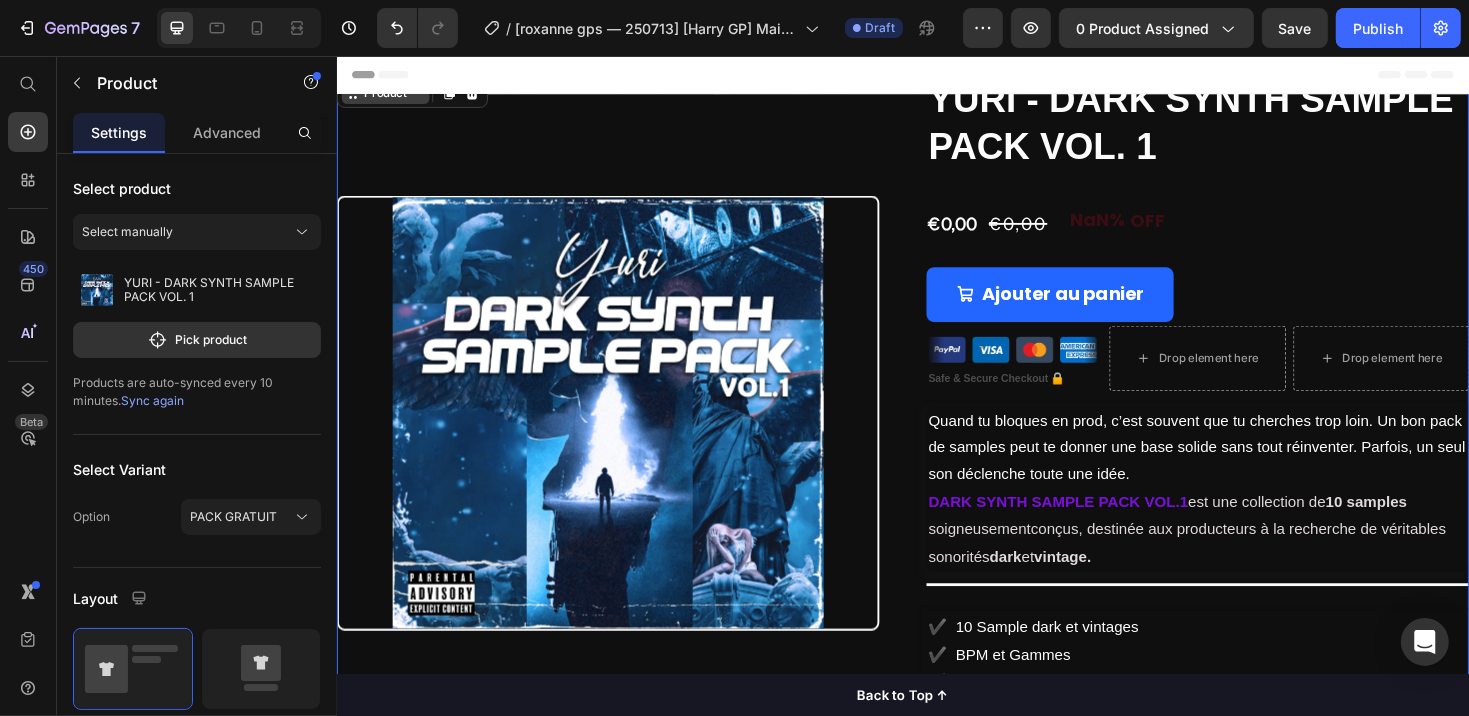 click on "Product" at bounding box center (387, 95) 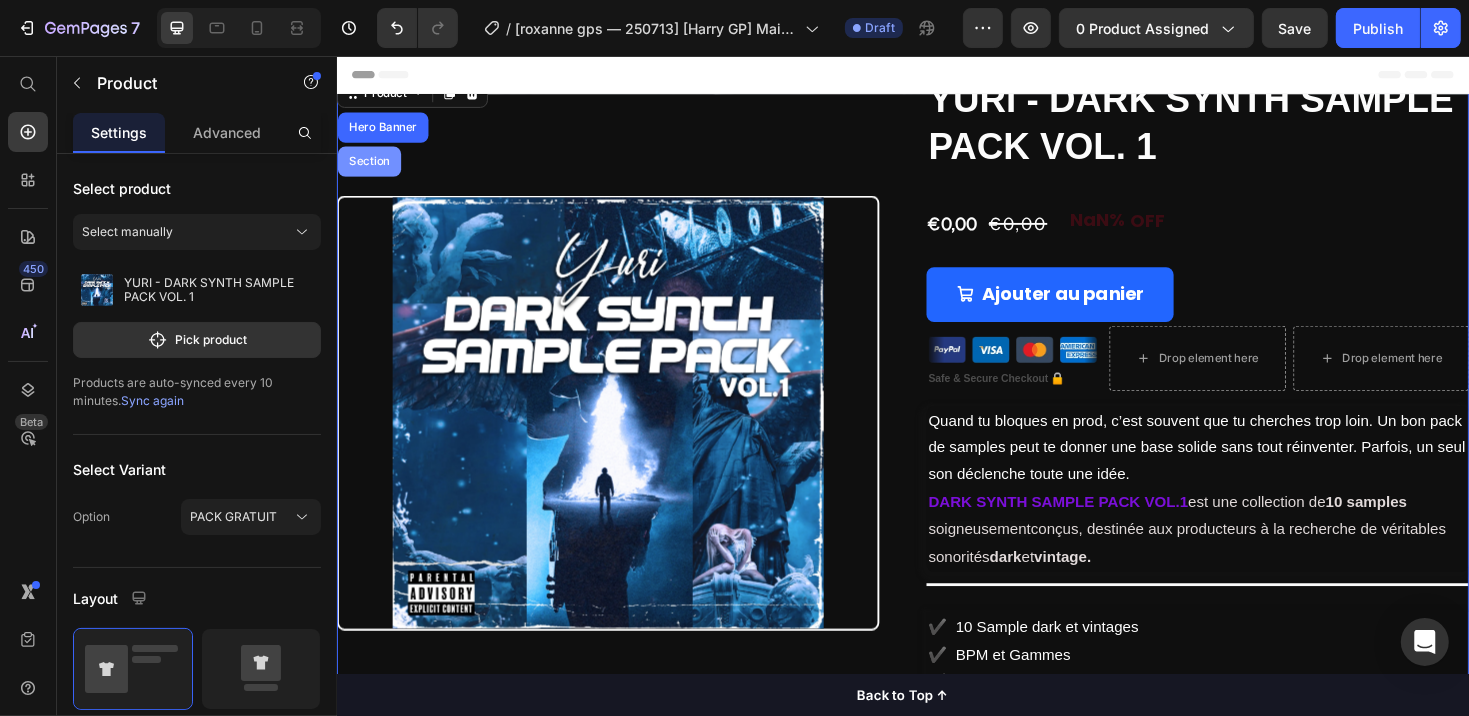 click on "Section" at bounding box center [370, 168] 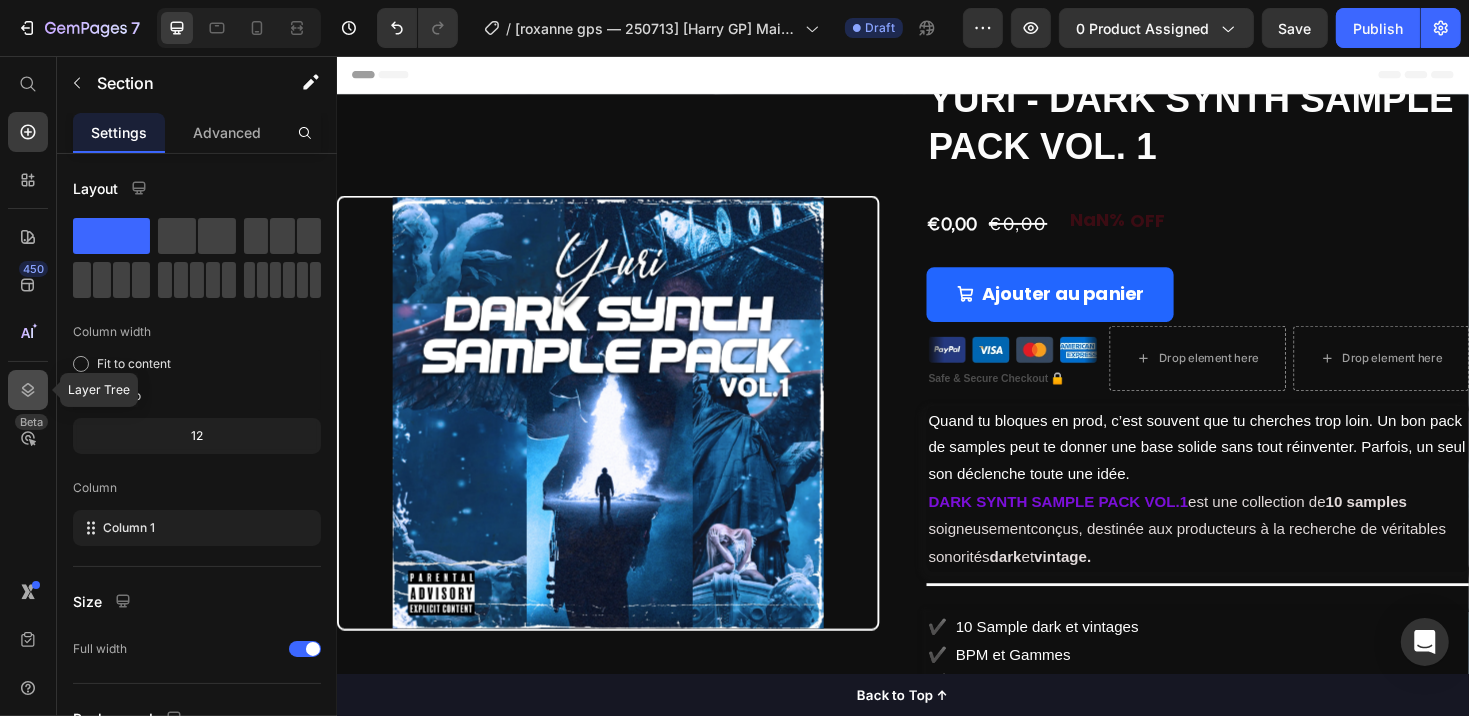 click 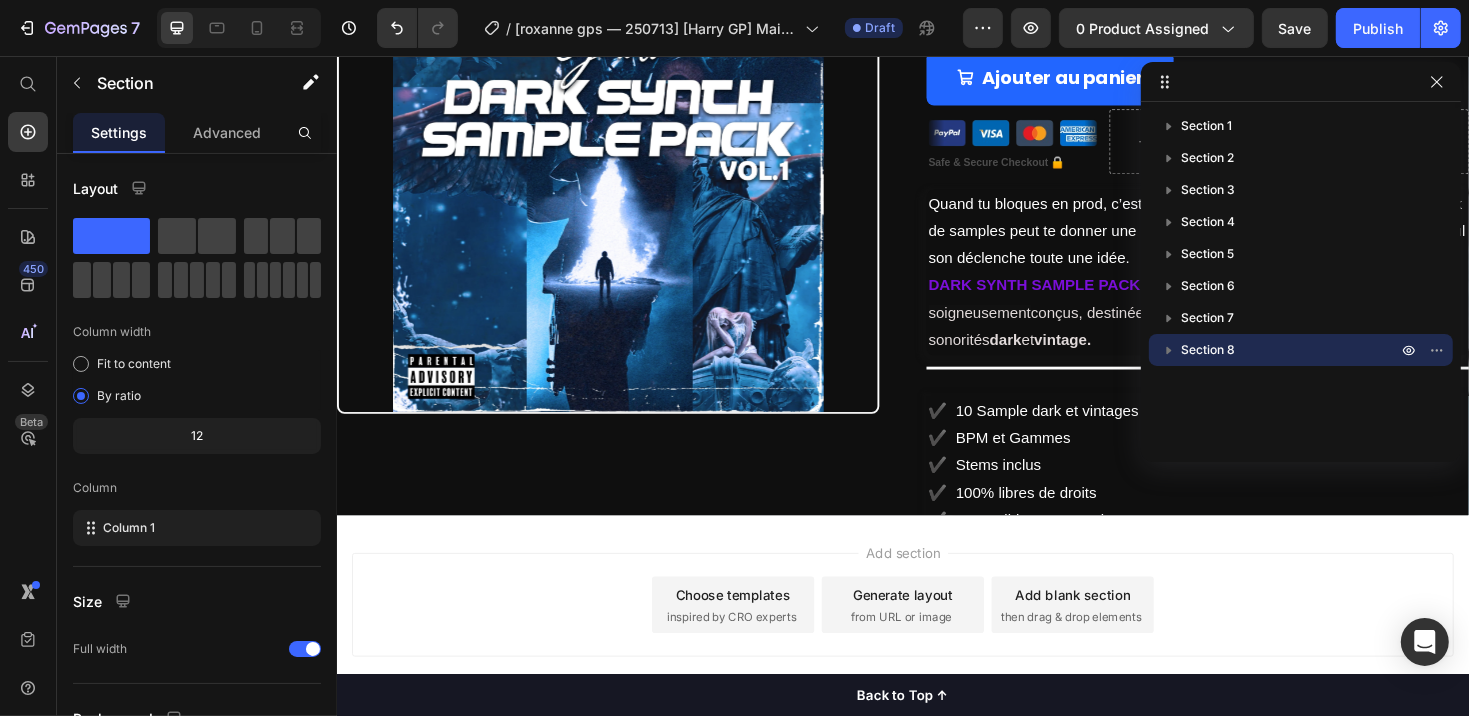scroll, scrollTop: 3500, scrollLeft: 0, axis: vertical 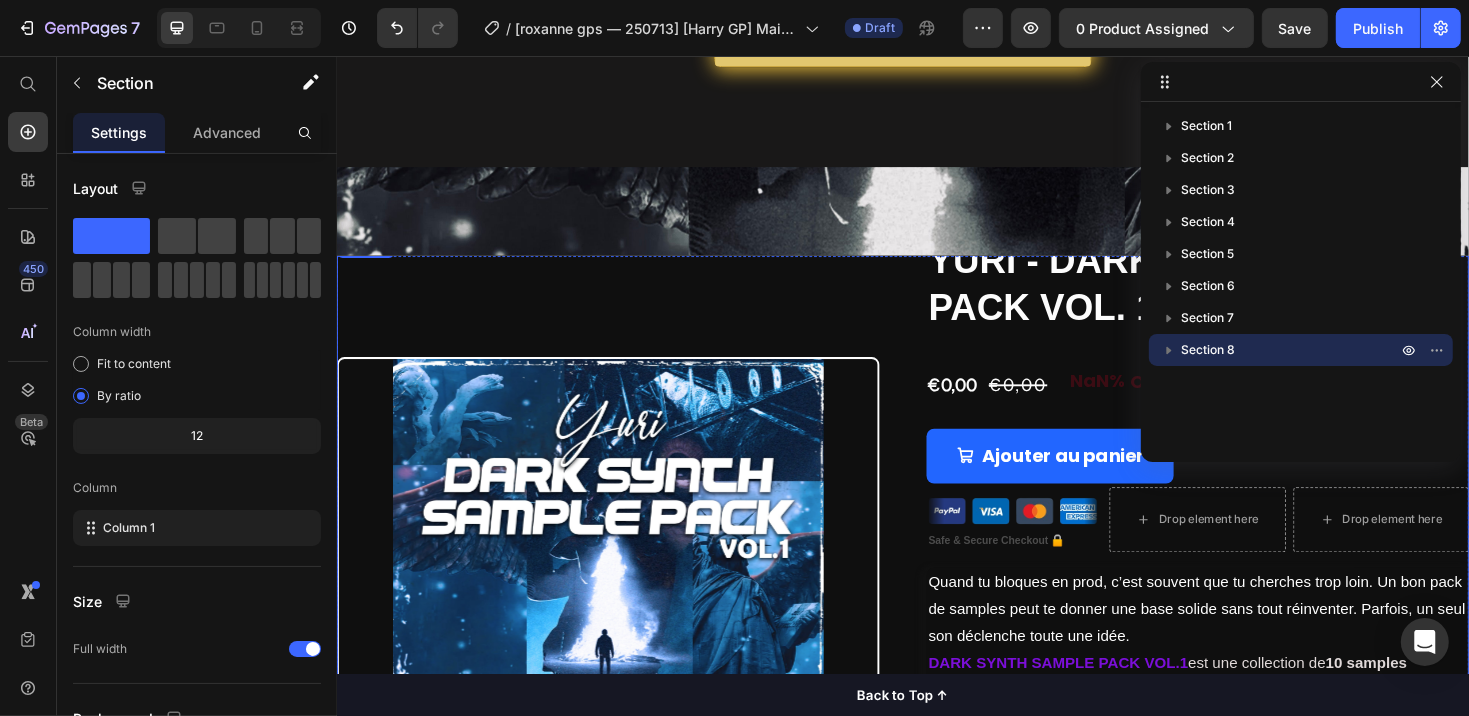 click on "Product Images" at bounding box center [623, 606] 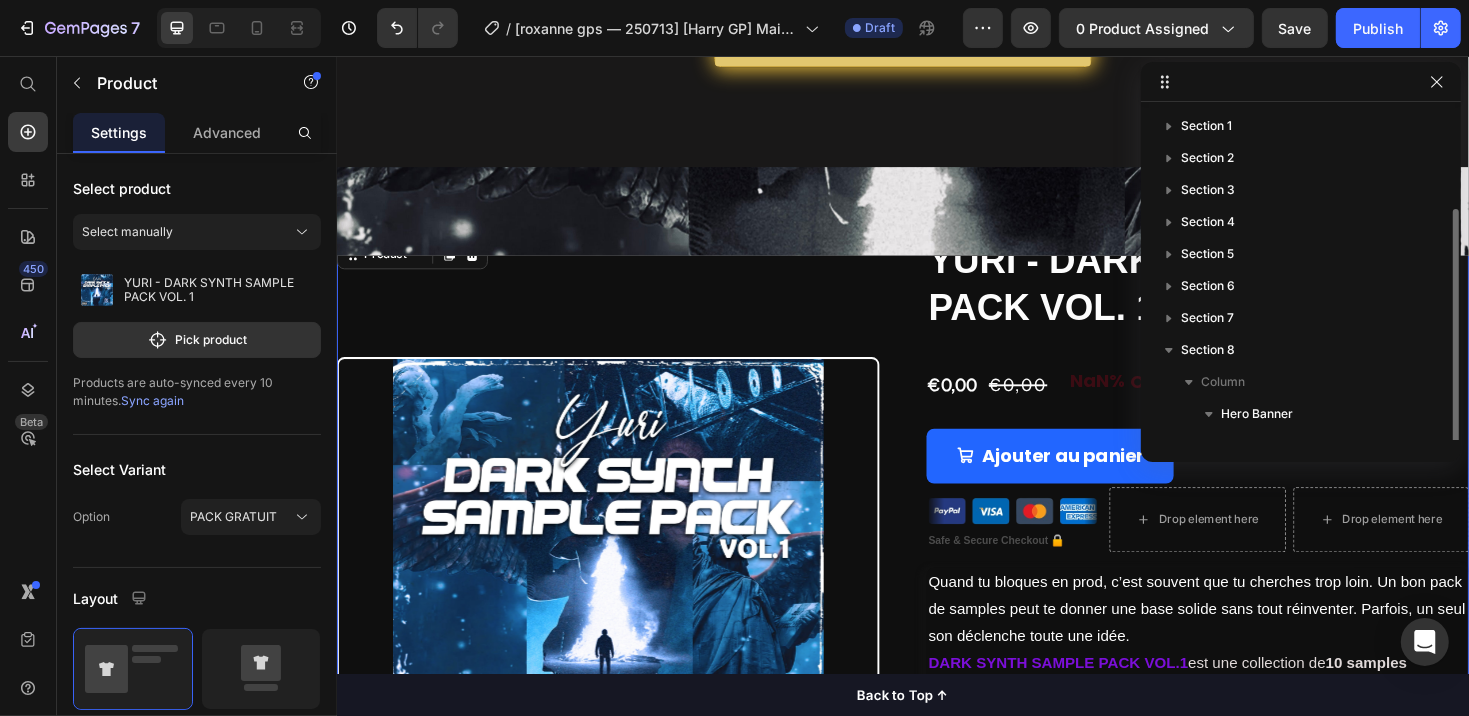 scroll, scrollTop: 53, scrollLeft: 0, axis: vertical 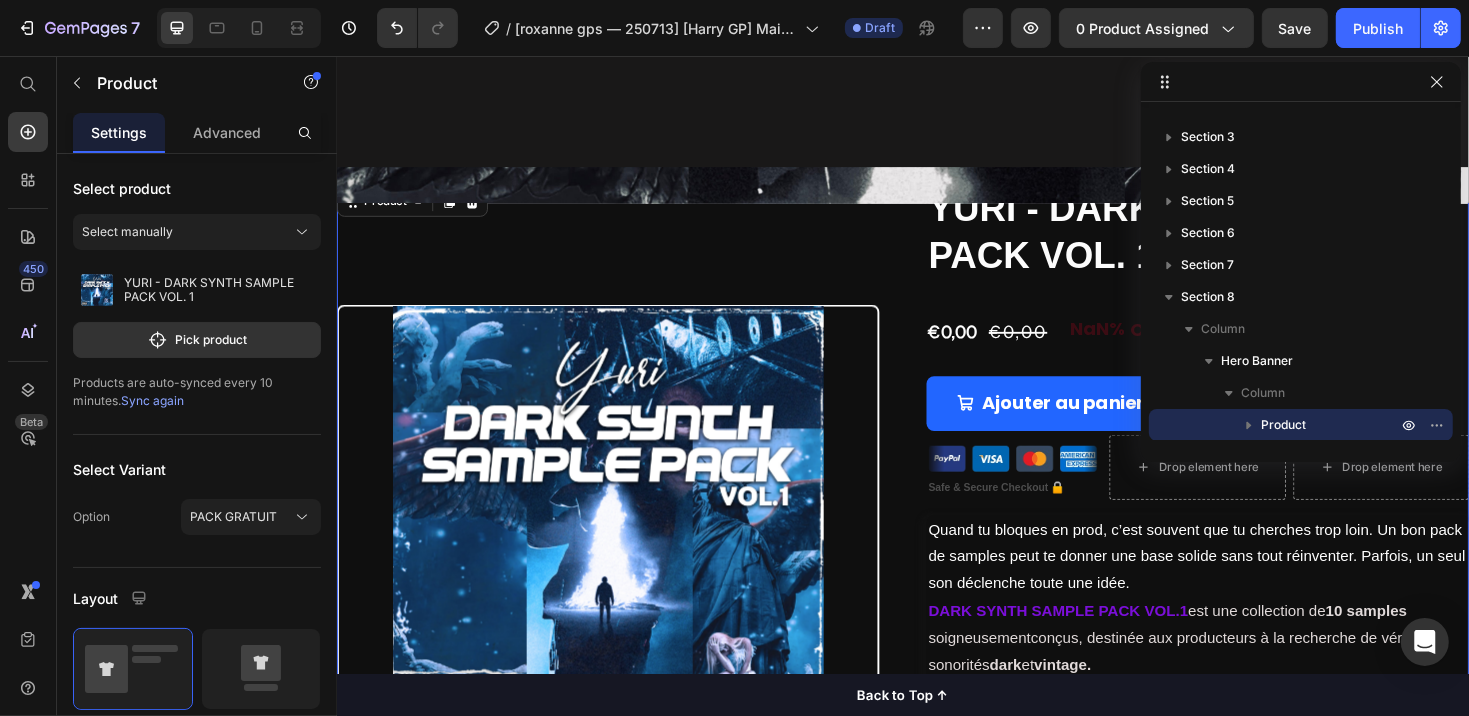 click on "Product Images" at bounding box center [623, 551] 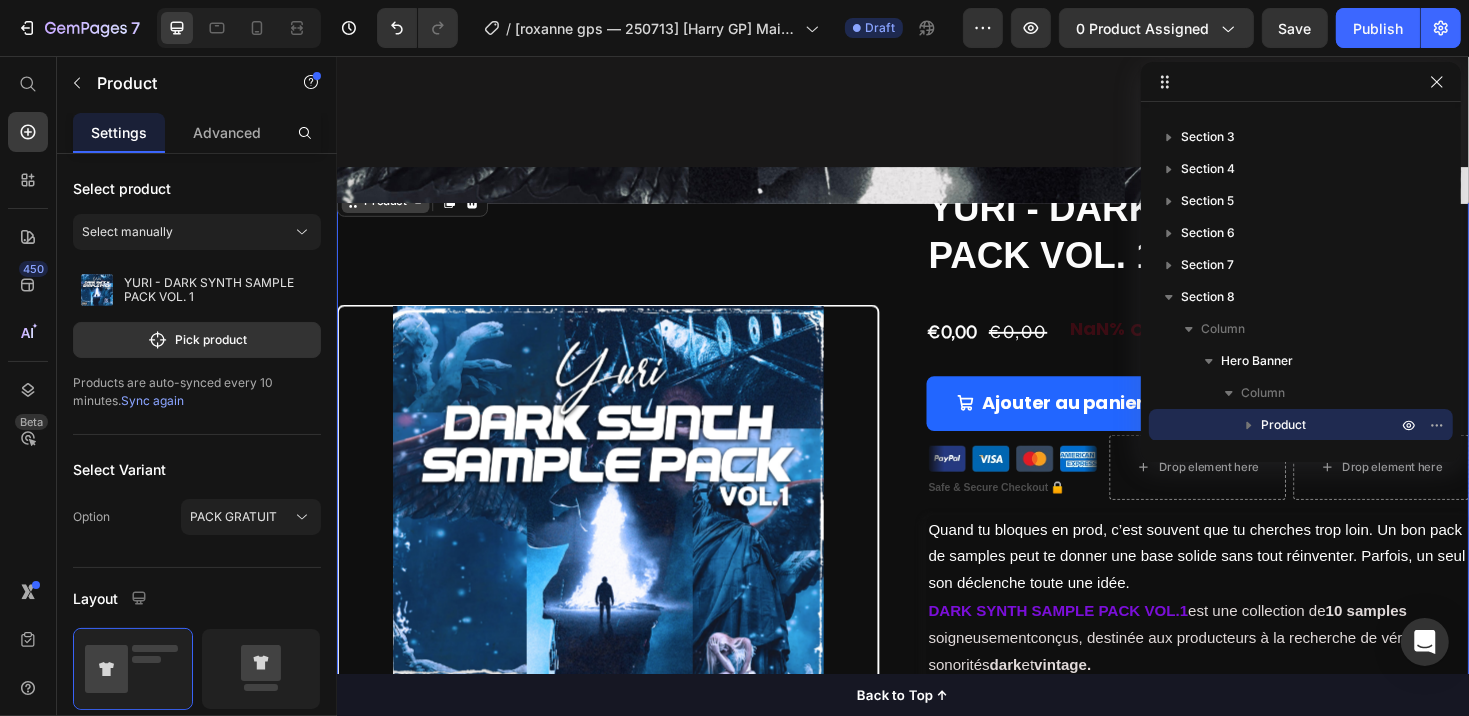 click on "Product" at bounding box center [387, 211] 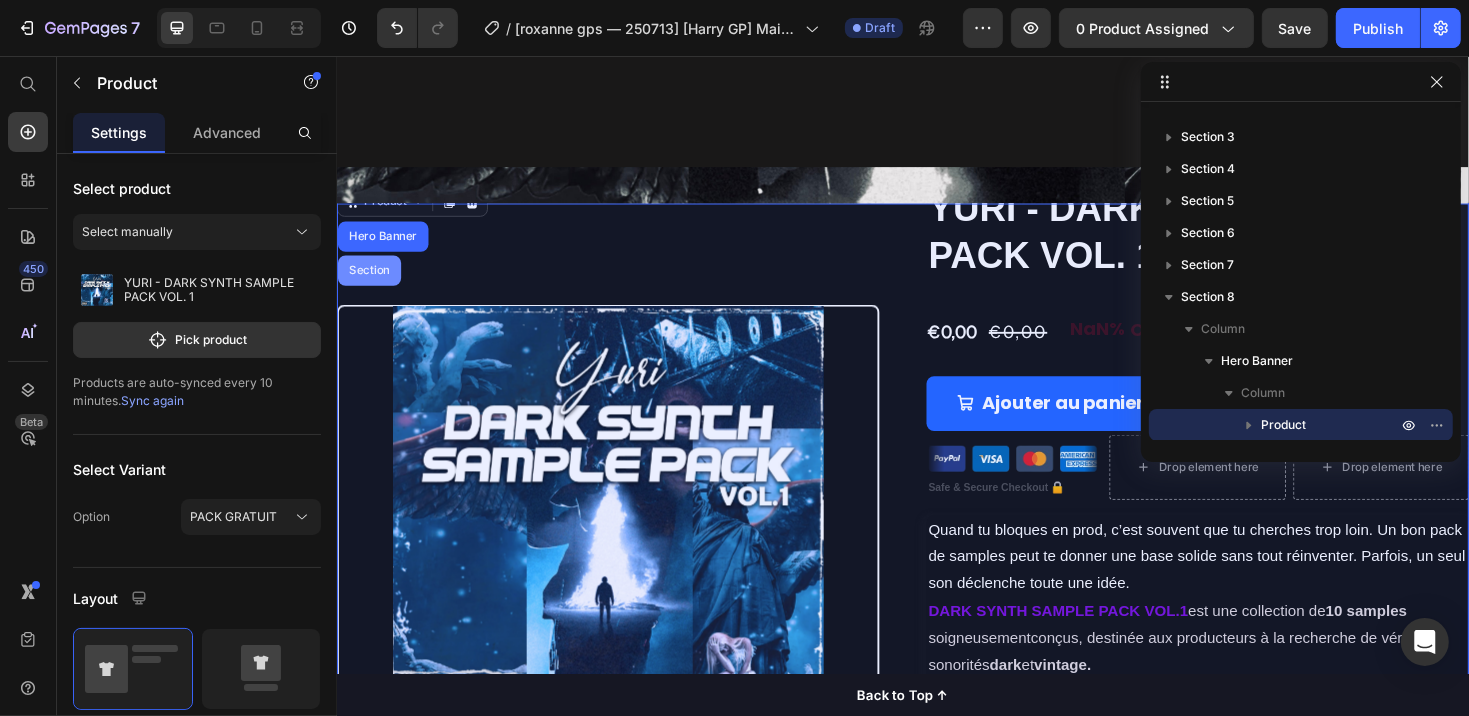 click on "Section" at bounding box center (370, 284) 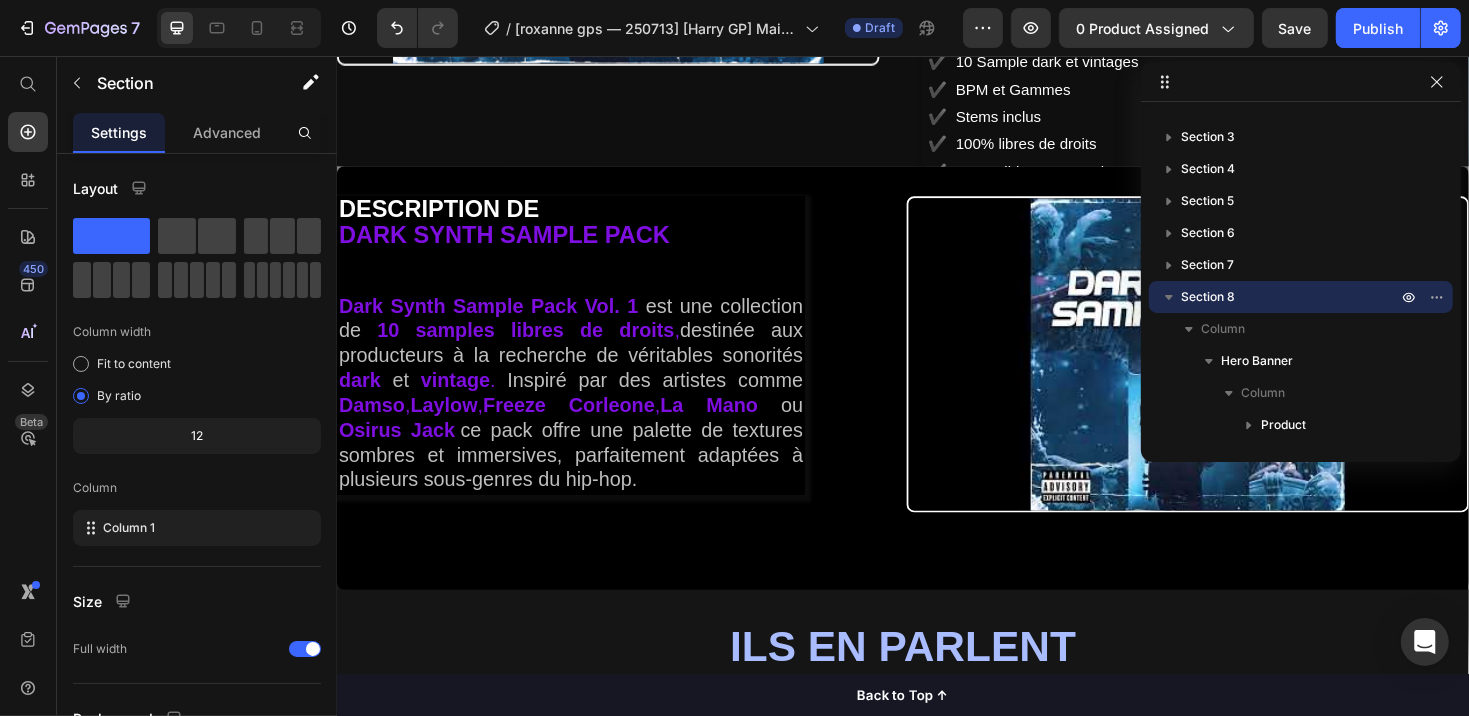 scroll, scrollTop: 0, scrollLeft: 0, axis: both 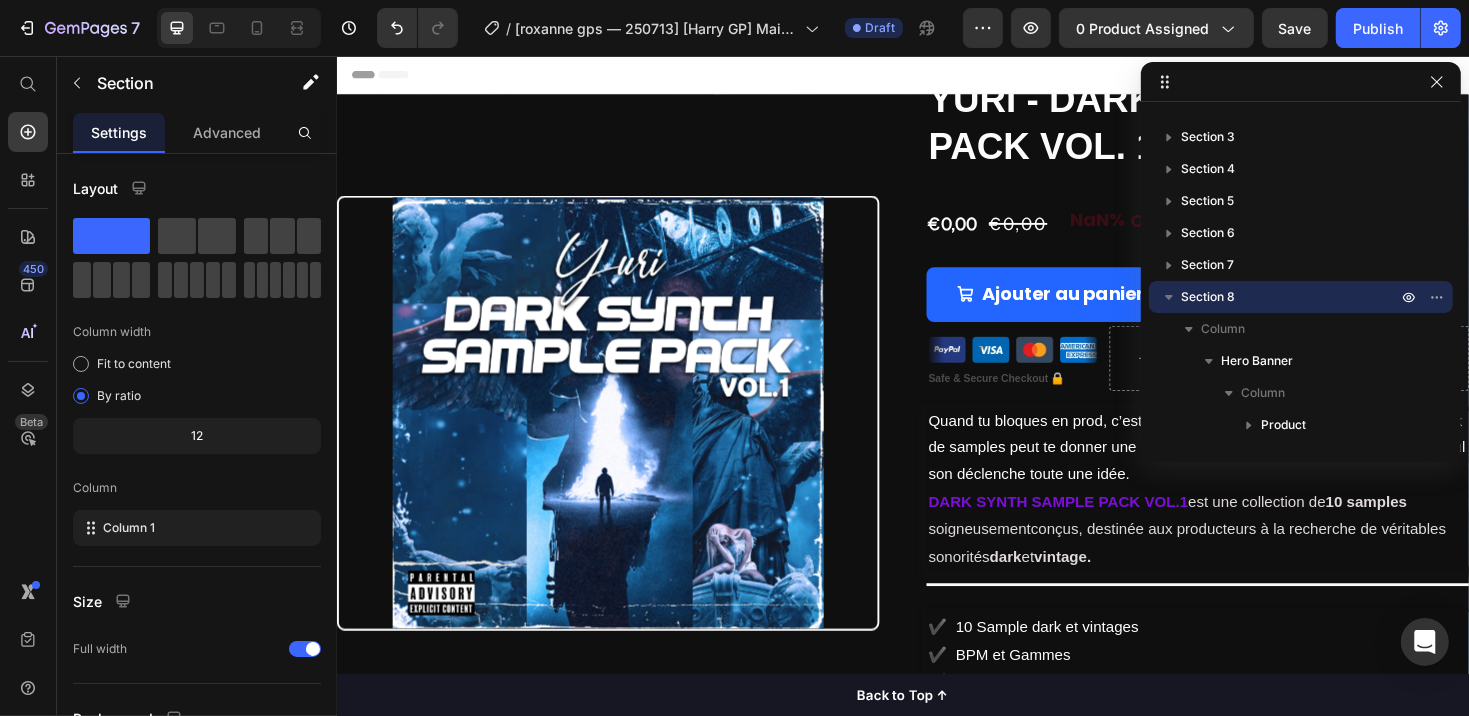 click on "Product Images" at bounding box center (623, 435) 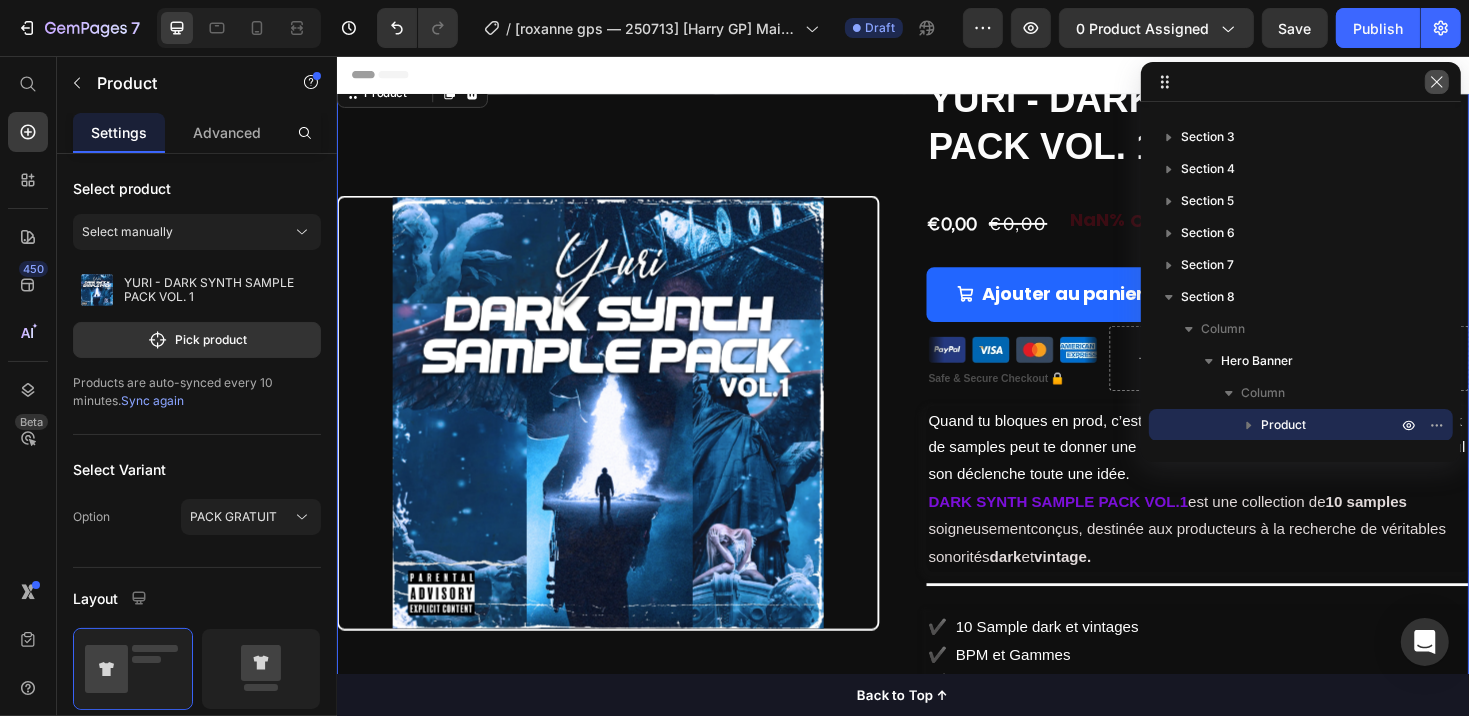 click 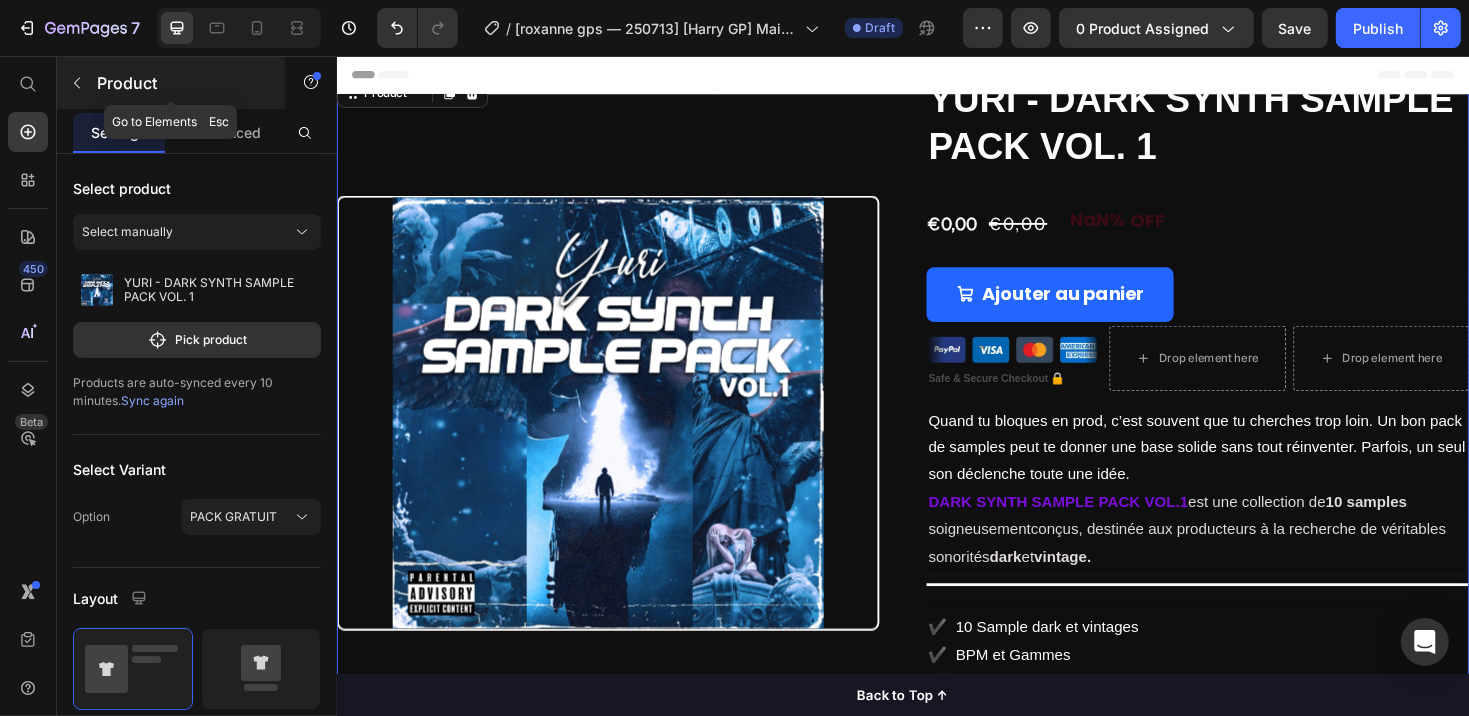 click 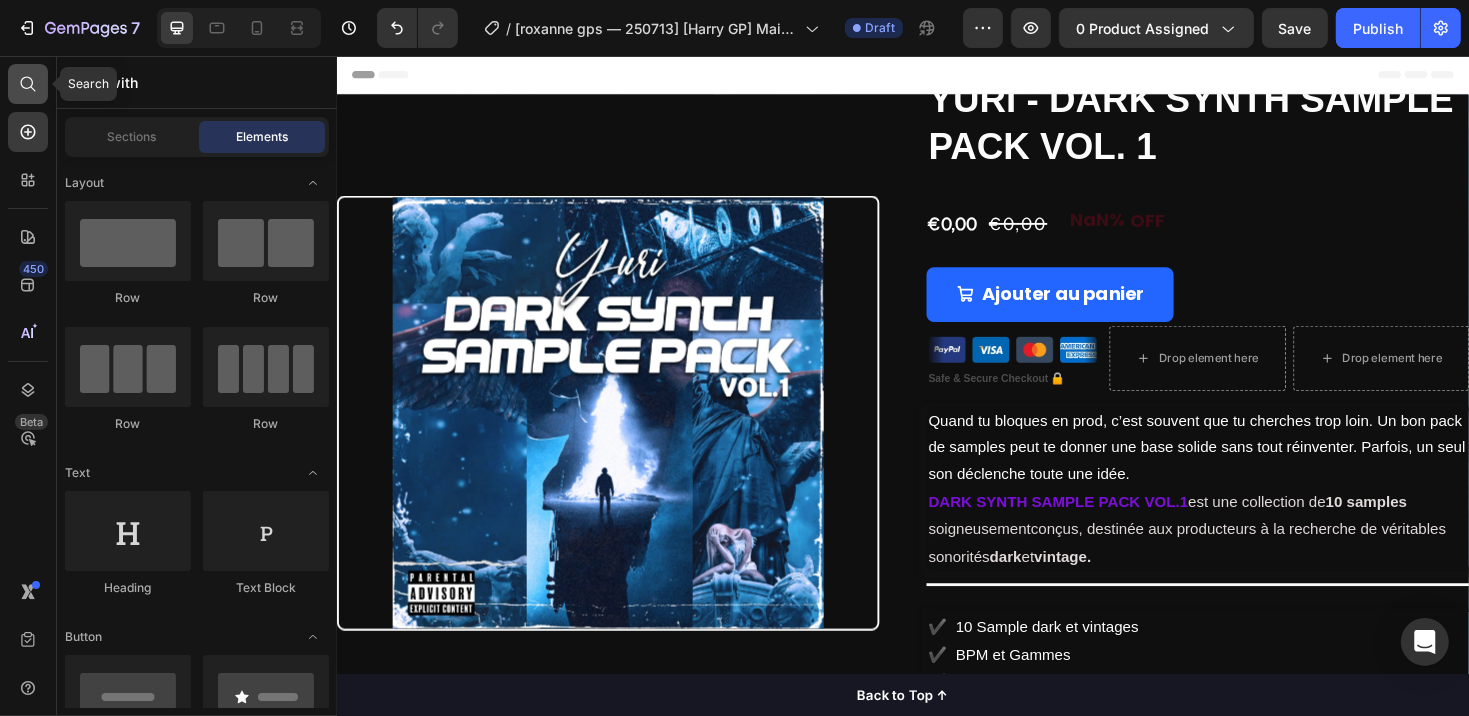 click 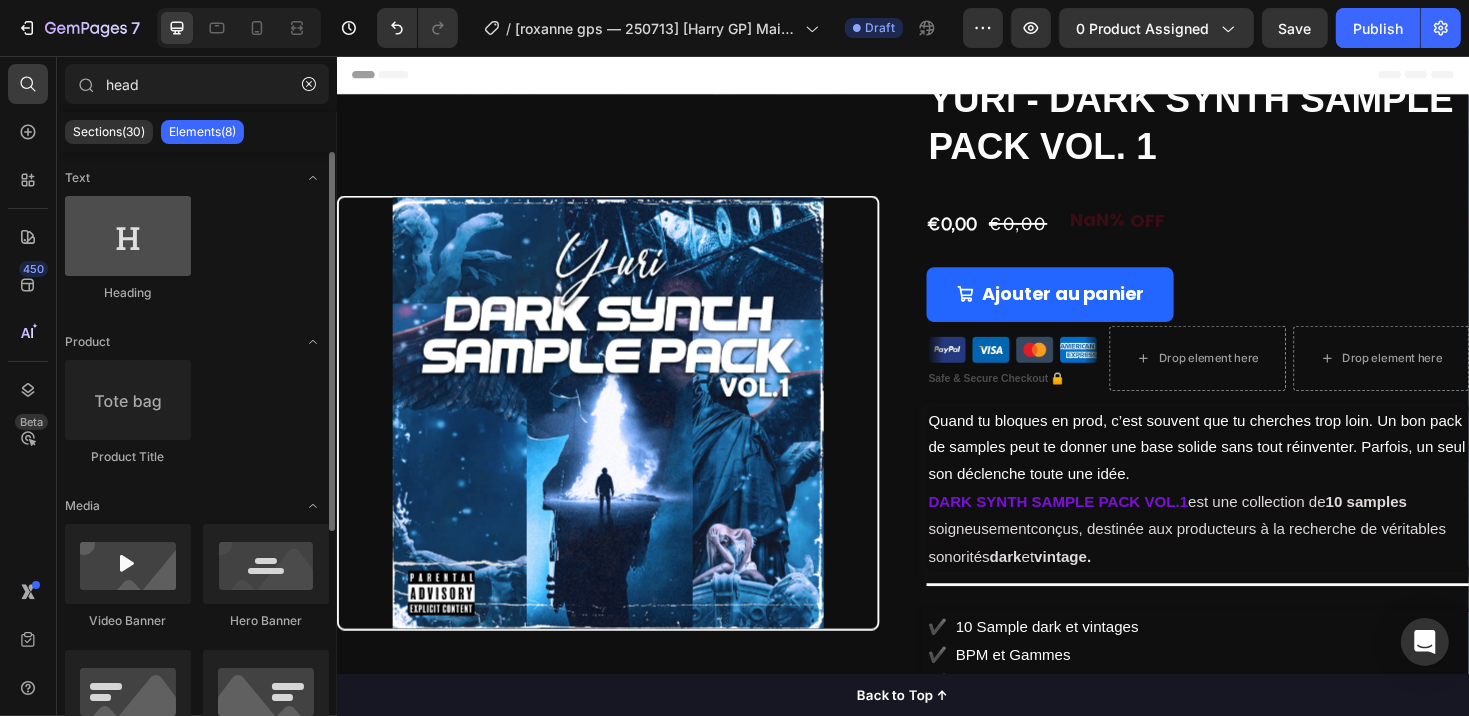 type on "head" 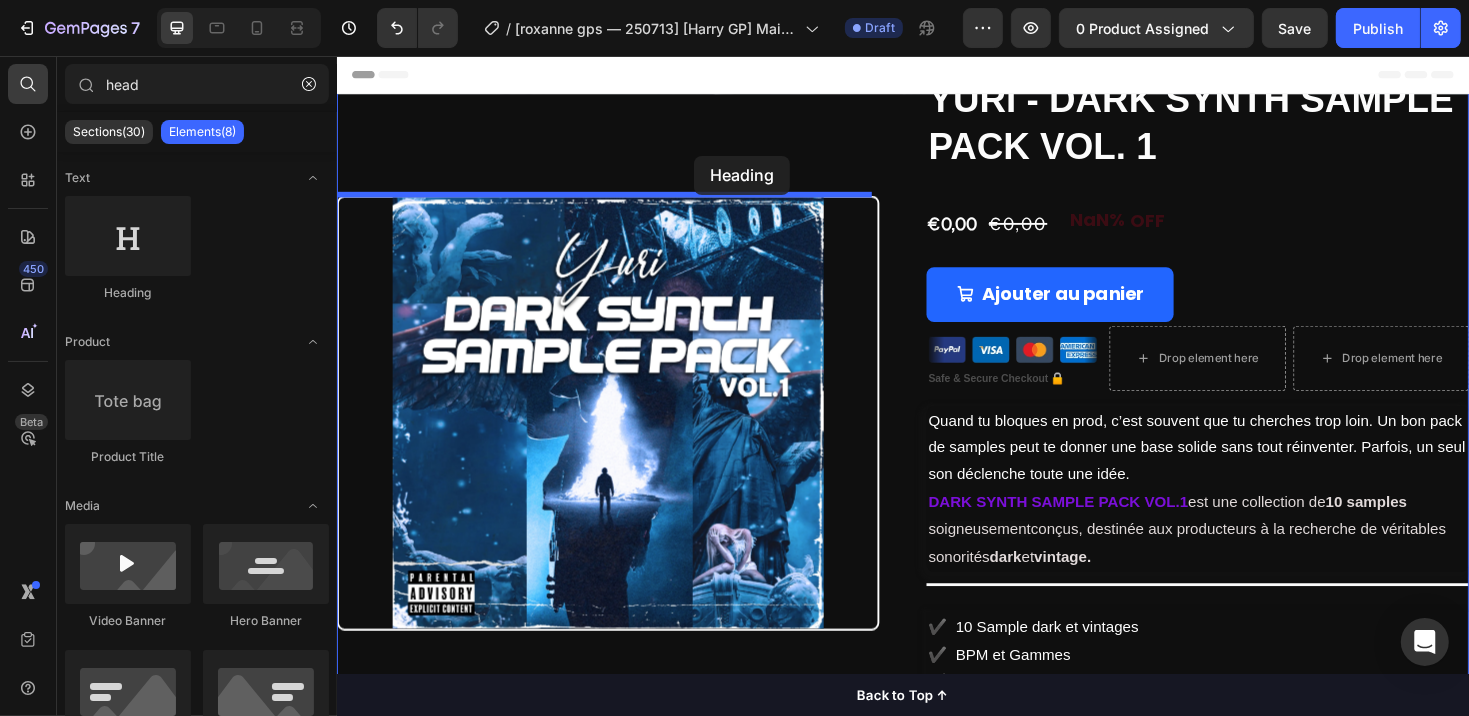 drag, startPoint x: 465, startPoint y: 292, endPoint x: 714, endPoint y: 162, distance: 280.89322 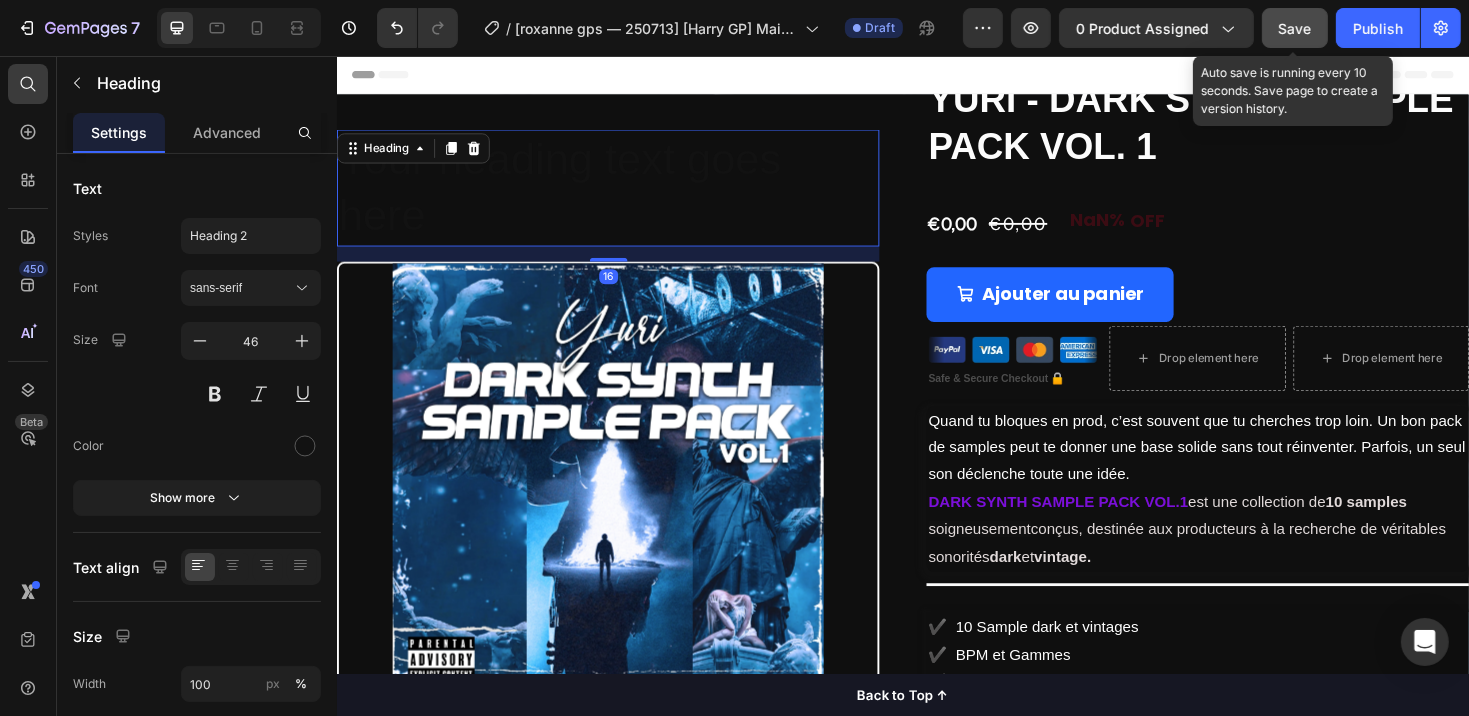 click on "Save" 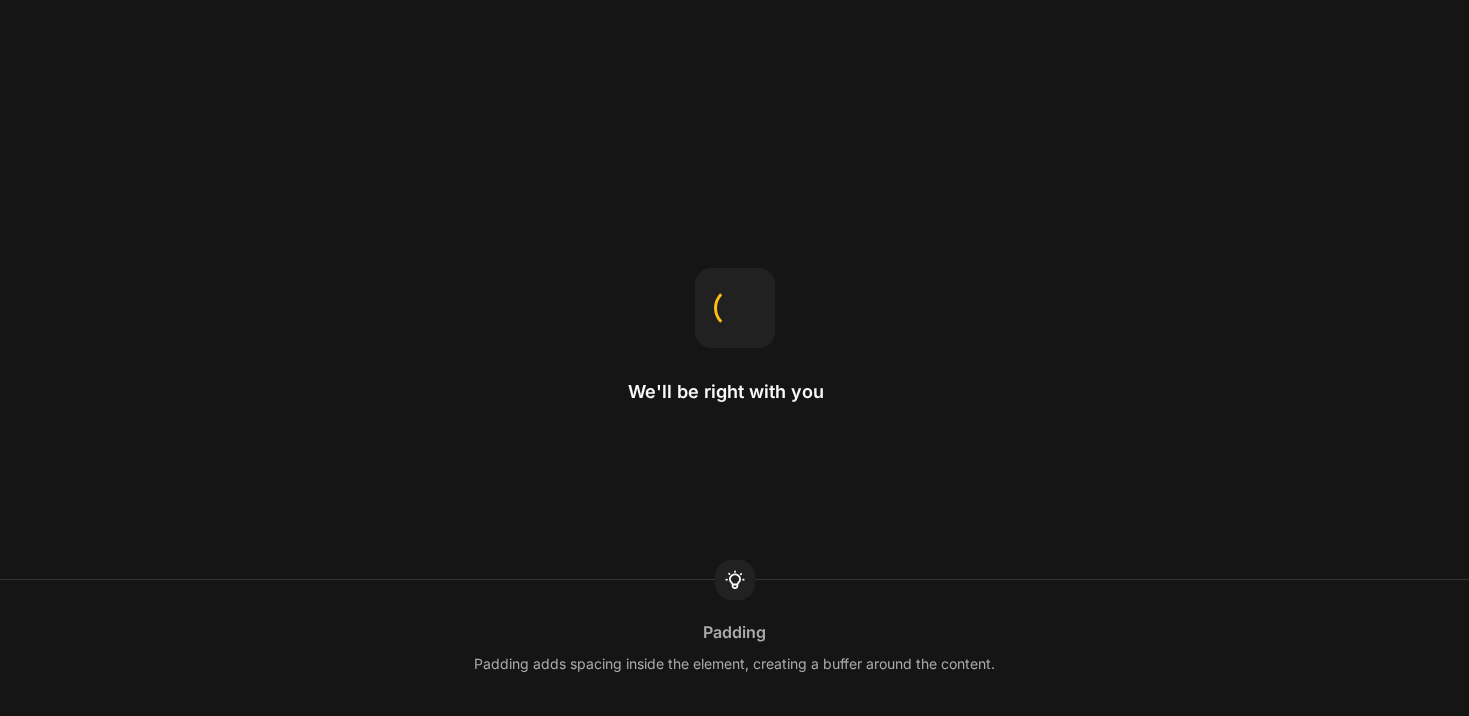 scroll, scrollTop: 0, scrollLeft: 0, axis: both 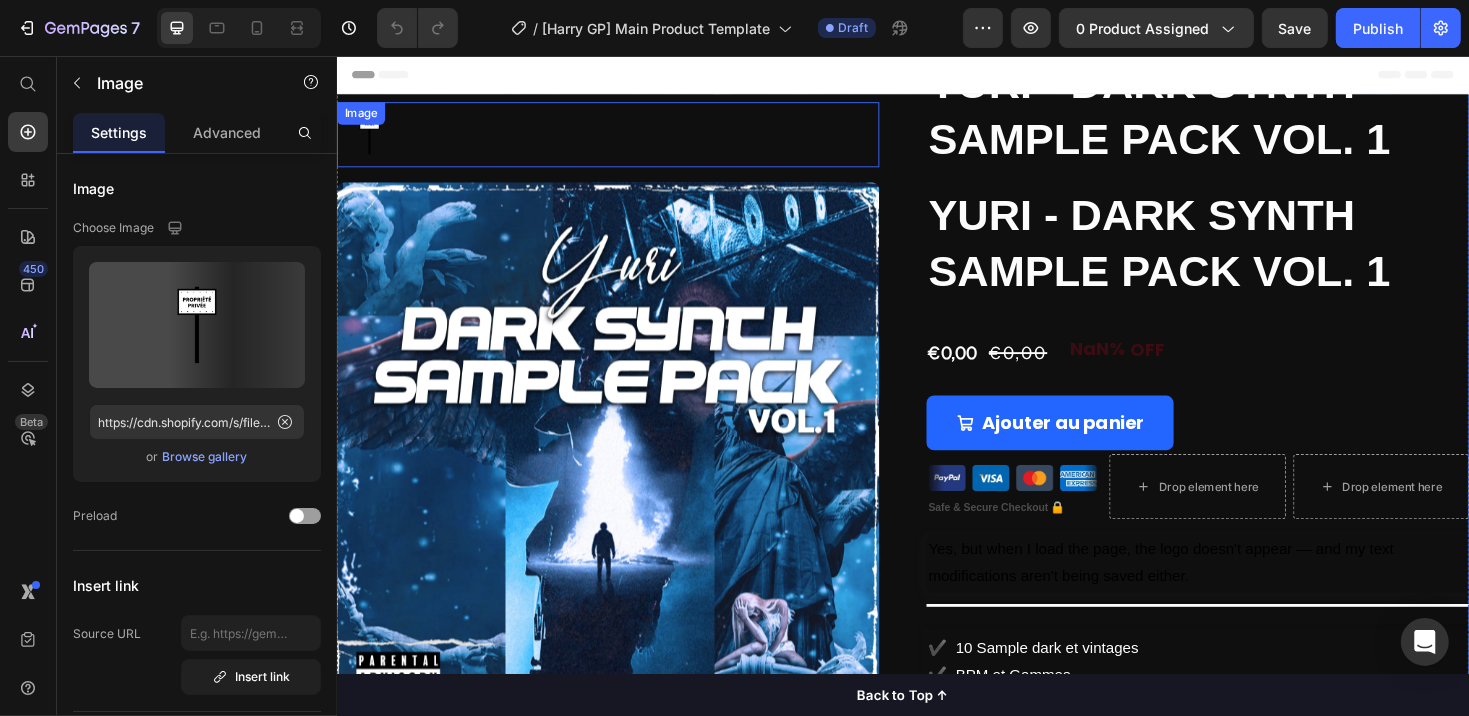 click at bounding box center (623, 139) 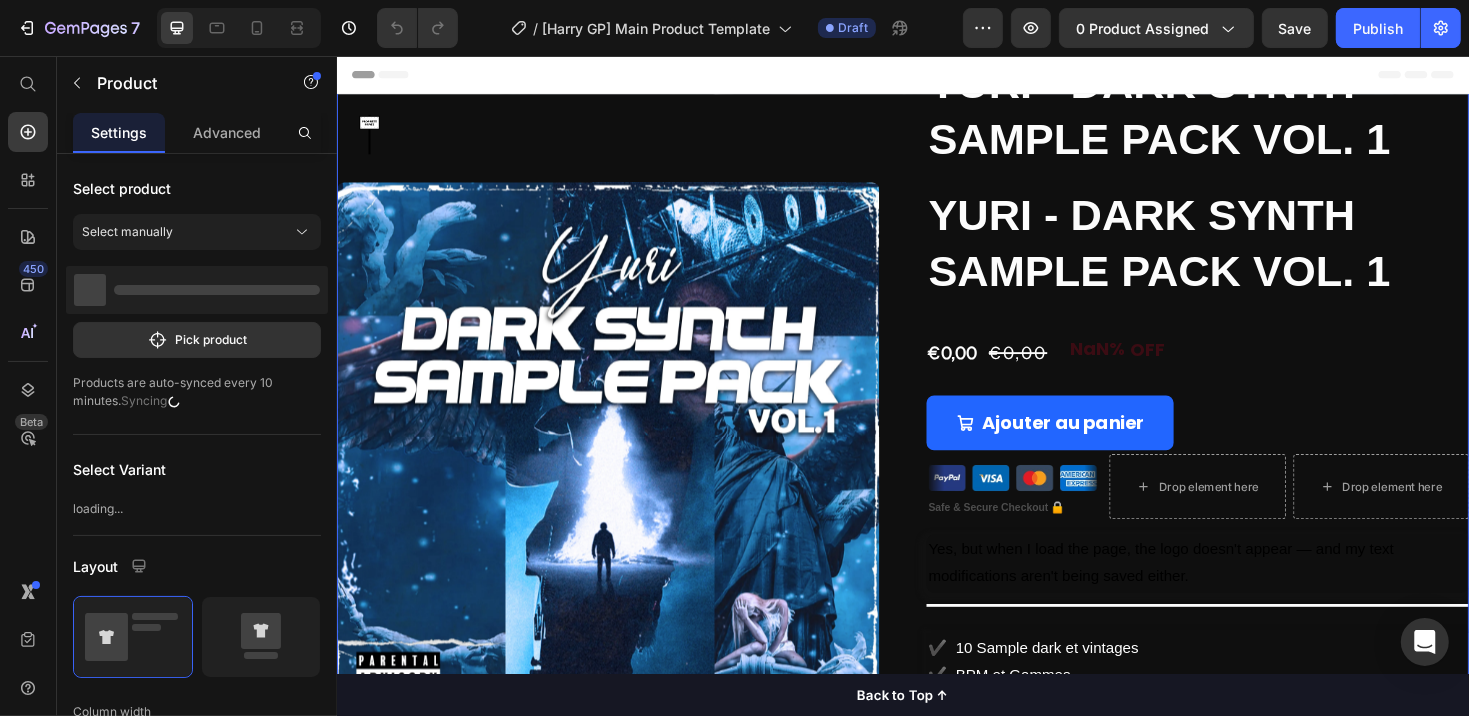 click on "Image Product Images YURI - DARK SYNTH SAMPLE PACK VOL. 1 Product Title YURI - DARK SYNTH SAMPLE PACK VOL. 1 Product Title €0,00 Product Price €0,00 Product Price NaN% OFF Discount Tag Row Row
Ajouter au panier Add to Cart
Custom Code Safe & Secure Checkout 🔒 Text Block
Drop element here
Drop element here Row Yes, but when I load the page, the logo doesn't appear — and my text modifications aren't being saved either. Text Block                Title Line ✔️  10 Sample dark et vintages ✔️  BPM et Gammes ✔️  Stems inclus ✔️  100% libres de droits ✔️ Compatible avec tous les DAWS Text Block Row Product   0" at bounding box center (936, 434) 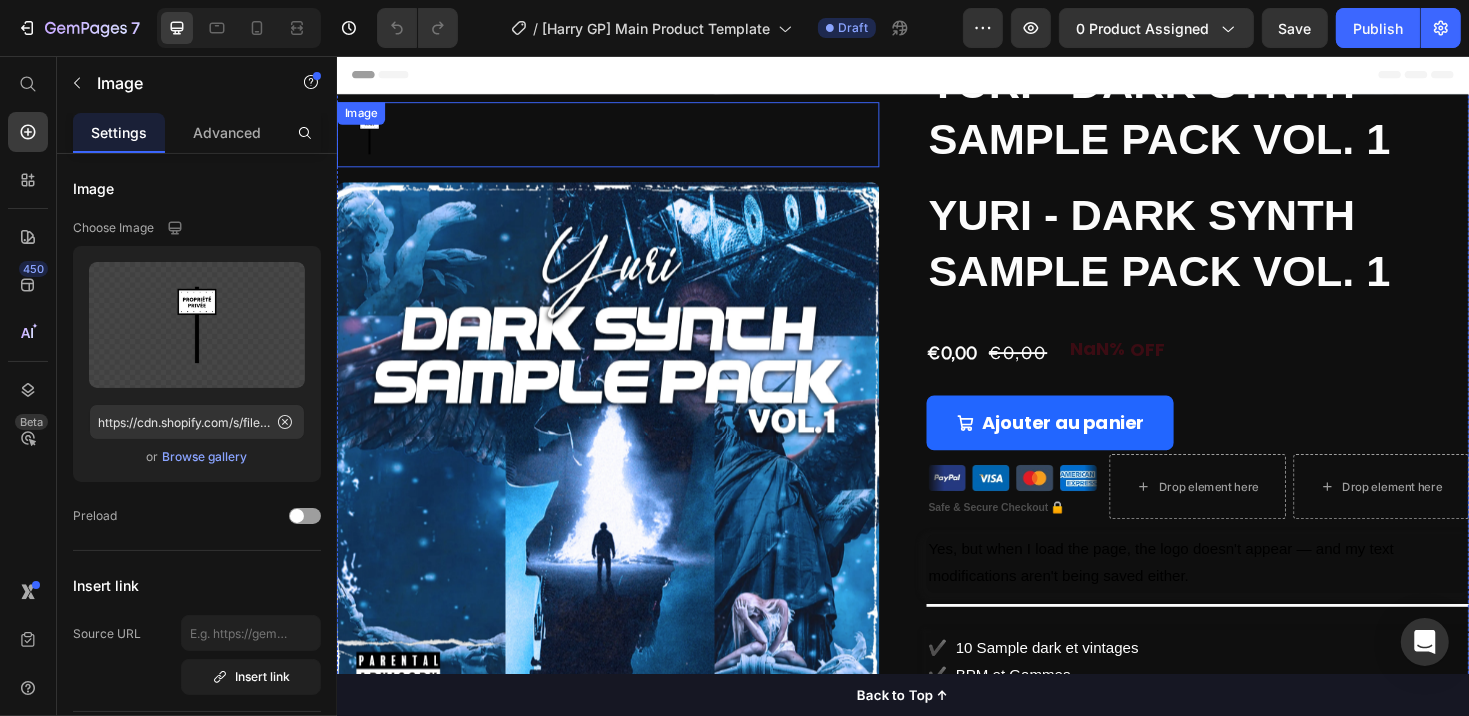 click at bounding box center [623, 139] 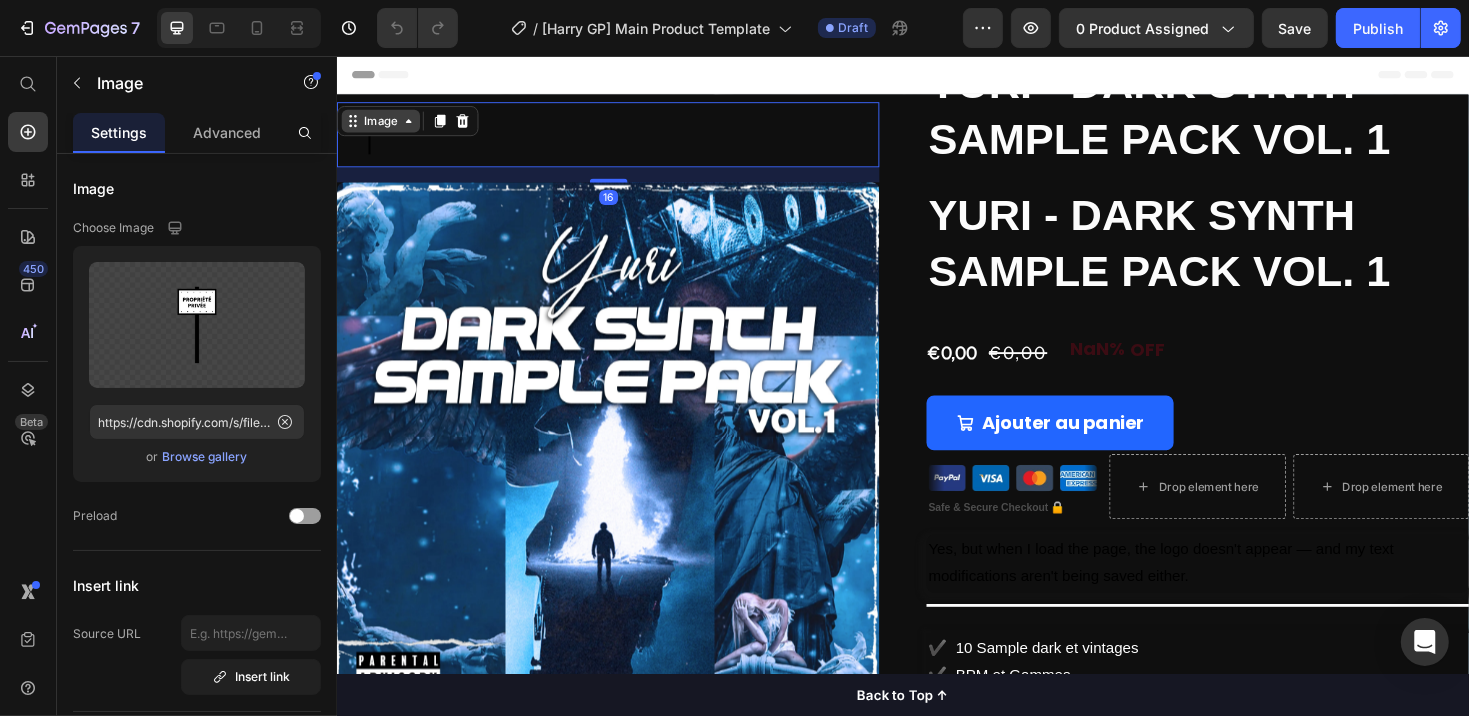 click on "Image" at bounding box center (382, 125) 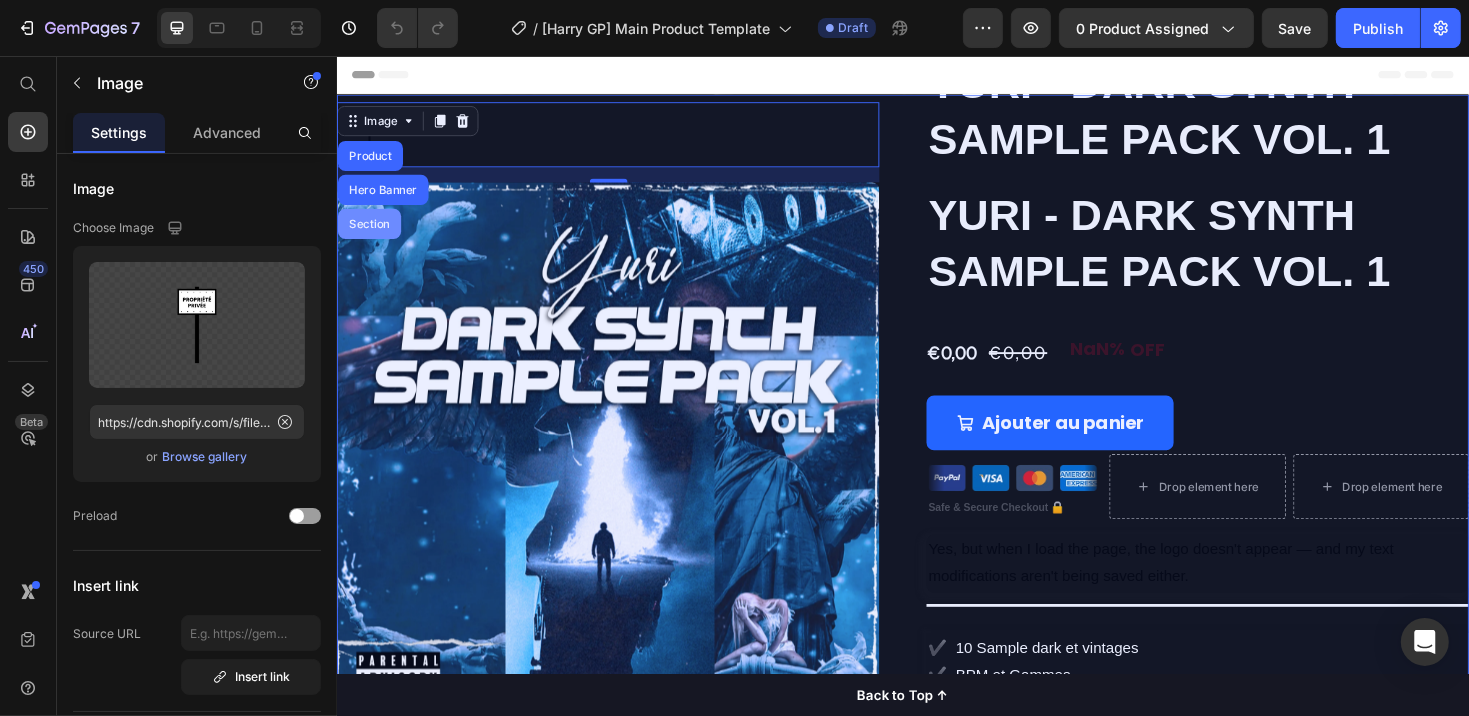 click on "Section" at bounding box center [370, 234] 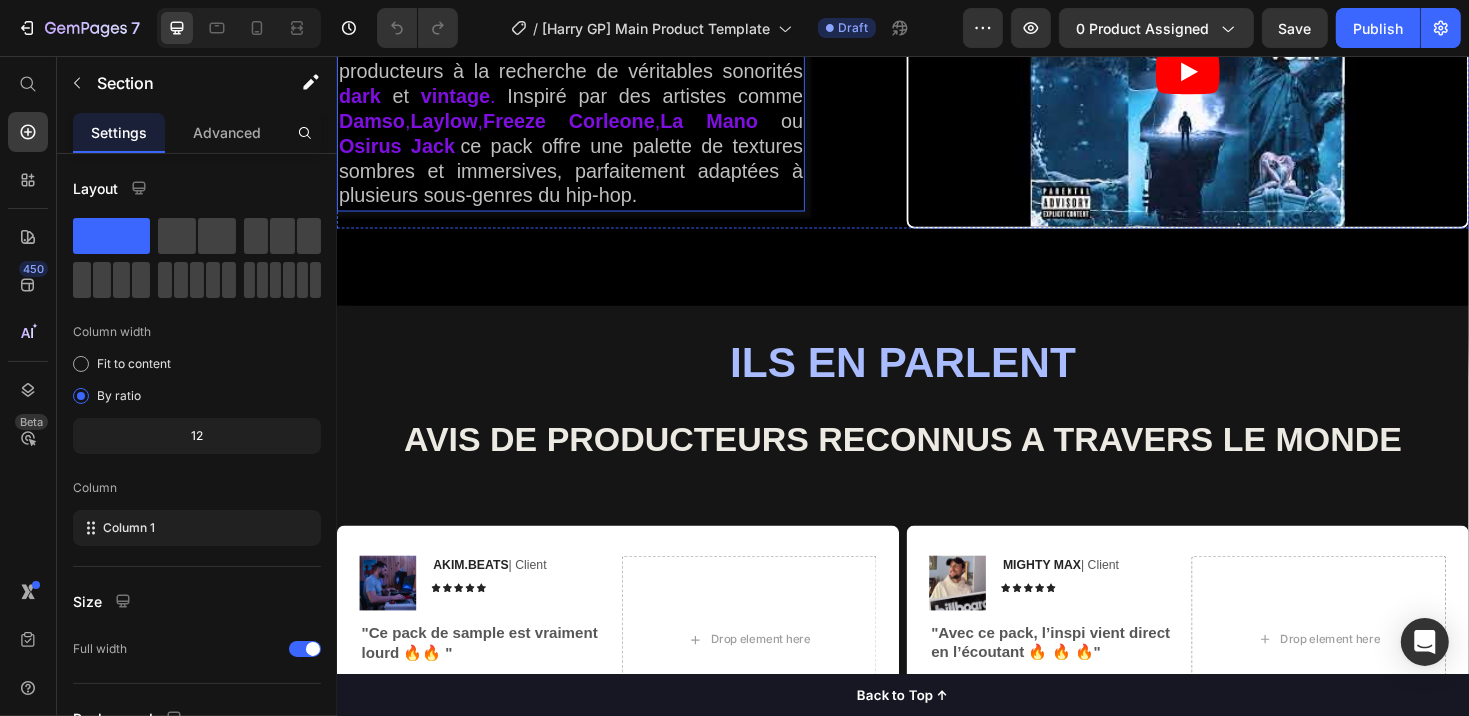 scroll, scrollTop: 1100, scrollLeft: 0, axis: vertical 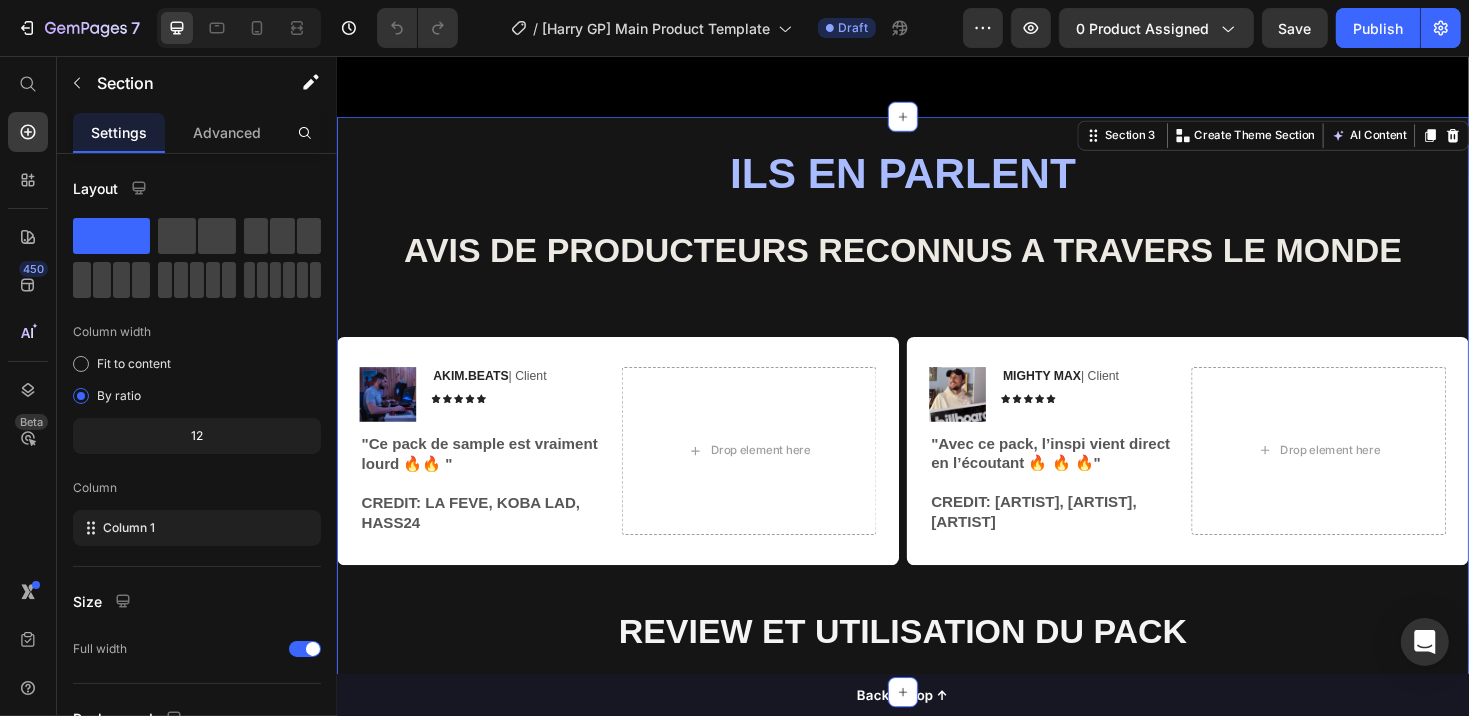 click on "ILS EN PARLENT Heading AVIS DE PRODUCTEURS RECONNUS A TRAVERS LE MONDE   Heading Image AKIM.BEATS  | Client   Text Block Icon Icon Icon Icon Icon Icon List Row "Ce pack de sample est vraiment lourd 🔥🔥 "   CREDIT: LA FEVE, KOBA LAD, HASS24 Text Block
Drop element here Row Image MIGHTY MAX  | Client   Text Block Icon Icon Icon Icon Icon Icon List Row "Avec c e pack, l’inspi vient direct en l’écoutant 🔥 🔥 🔥 "   CREDIT: LA FEVE, LIL WAYNE, EMINEM Text Block
Drop element here Row Row REVIEW ET UTILISATION DU PACK Heading Row Section 3   You can create reusable sections Create Theme Section AI Content Write with GemAI What would you like to describe here? Tone and Voice Persuasive Product YURI - DARK SYNTH SAMPLE PACK VOL. 1 Show more Generate" at bounding box center (936, 426) 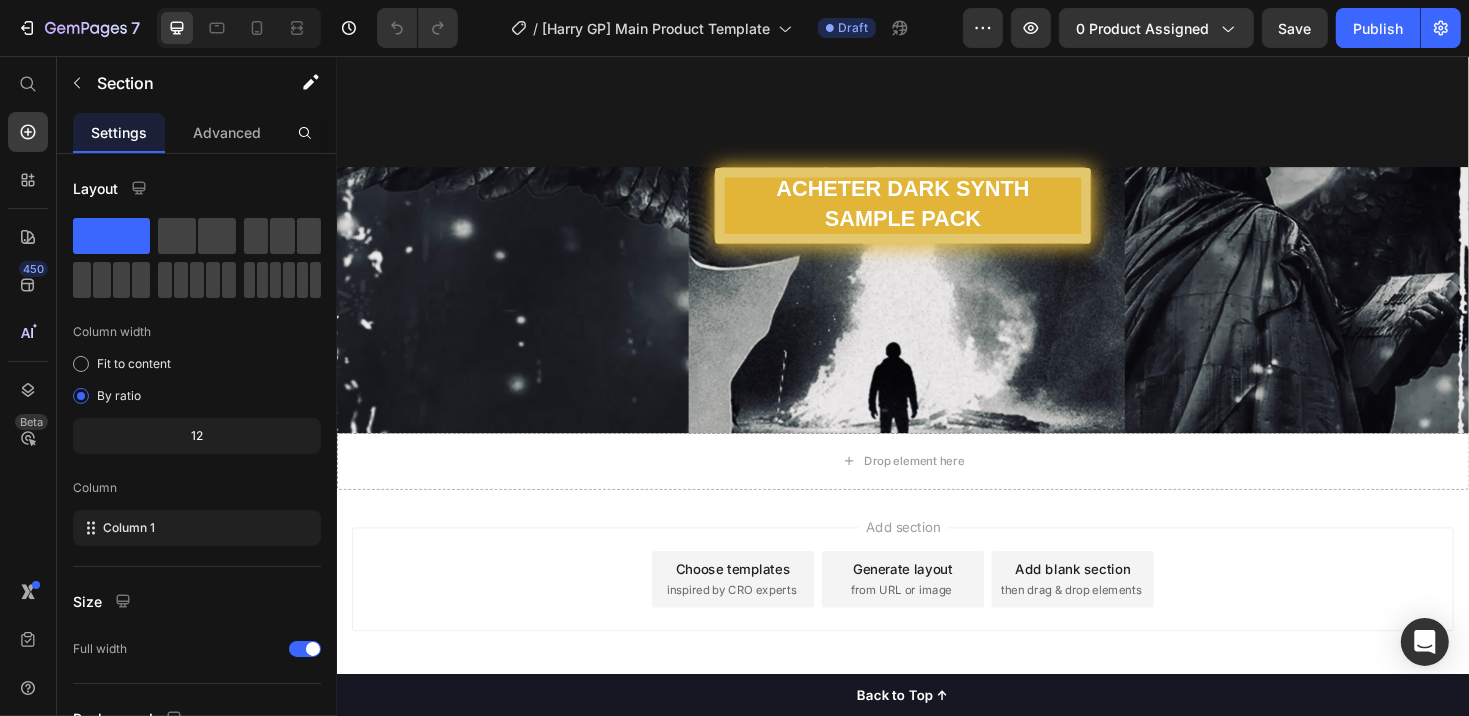 scroll, scrollTop: 2709, scrollLeft: 0, axis: vertical 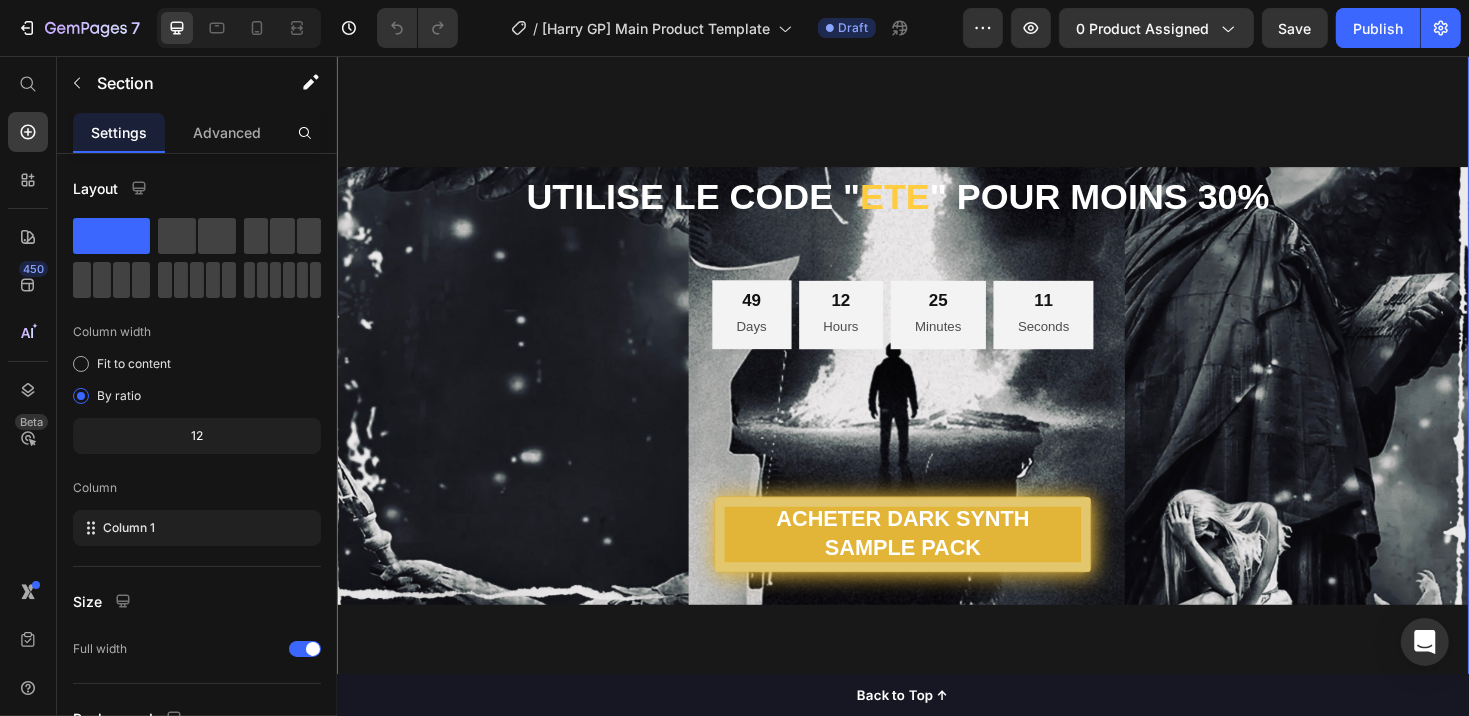 click on "UTILISE LE CODE " ETE " POUR MOINS 30%   Heading Row 49 Days 12 Hours 25 Minutes 11 Seconds Countdown Timer Row ACHETER DARK SYNTH SAMPLE PACK Button Row Row Row Row Section 6" at bounding box center [936, 417] 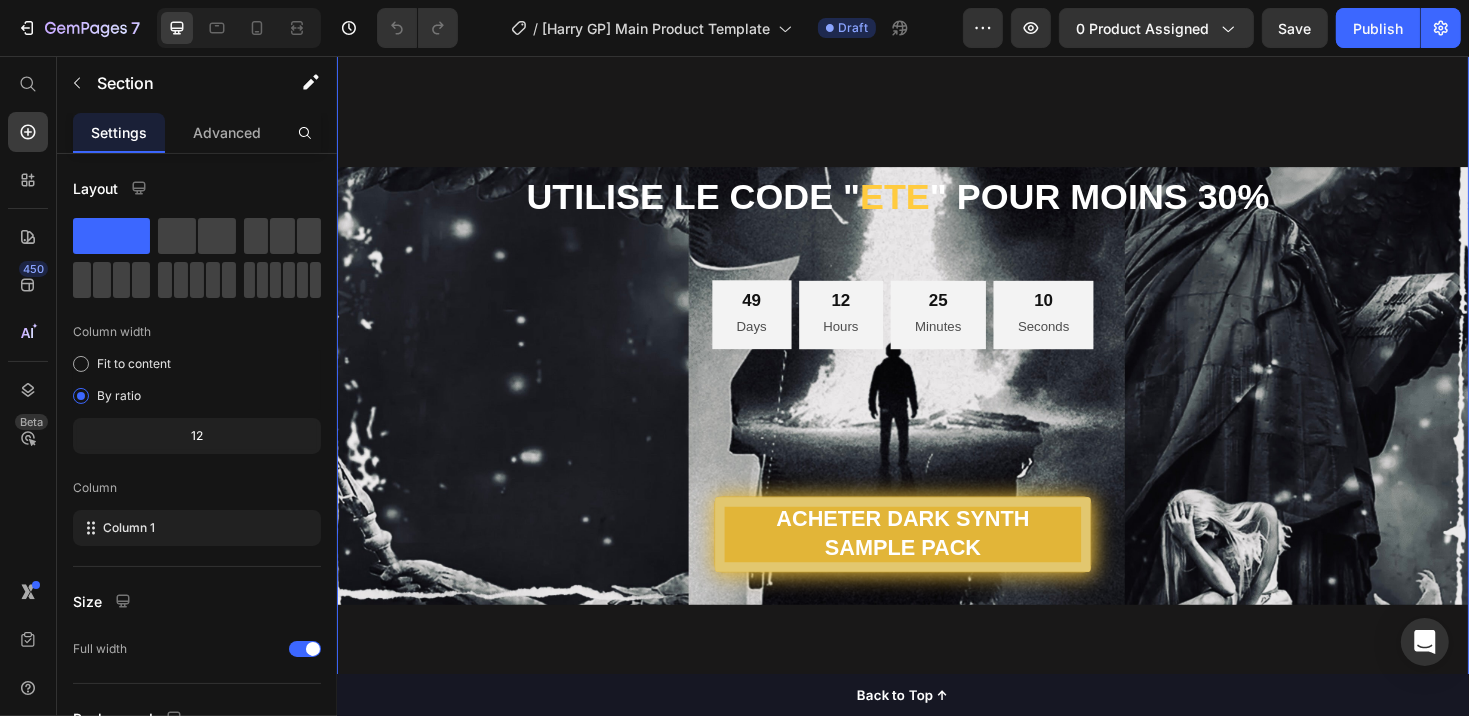 click on "Section 6" at bounding box center (1177, 10) 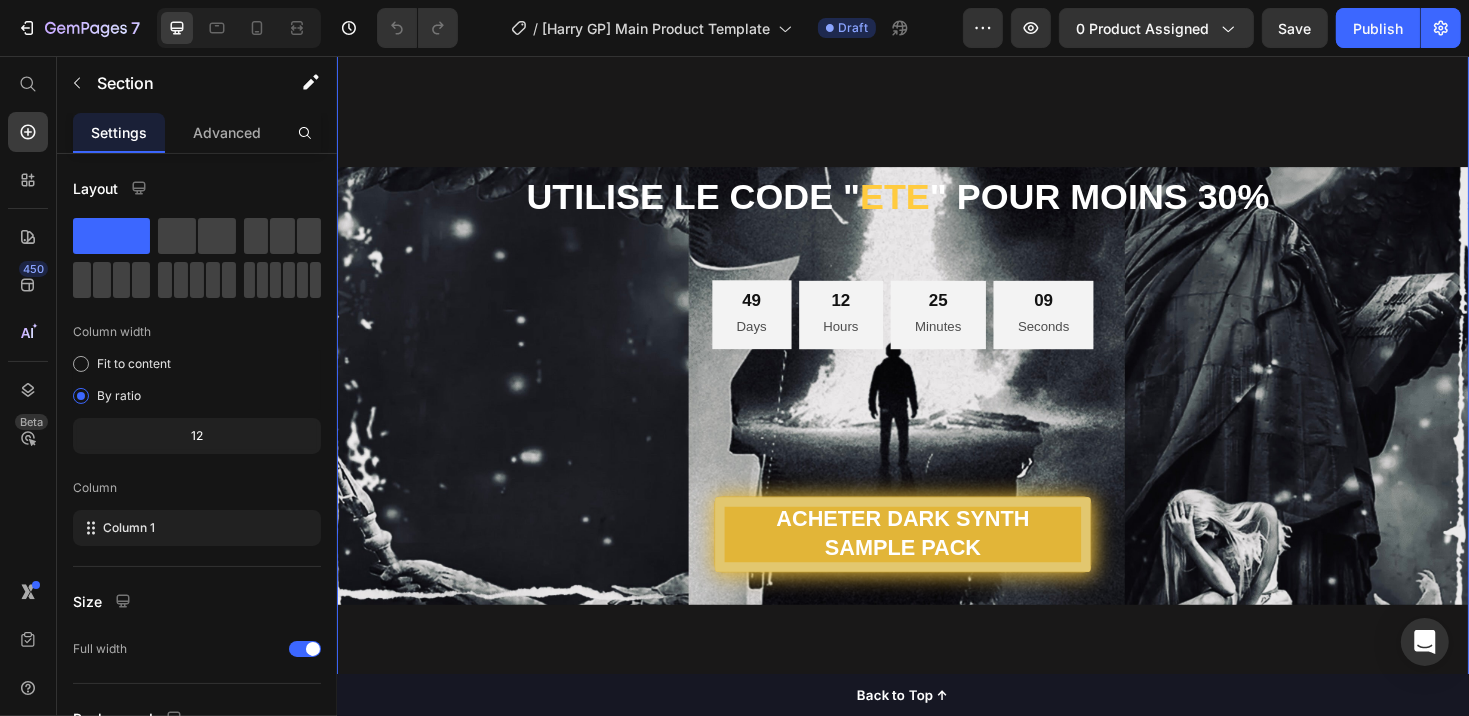 scroll, scrollTop: 2309, scrollLeft: 0, axis: vertical 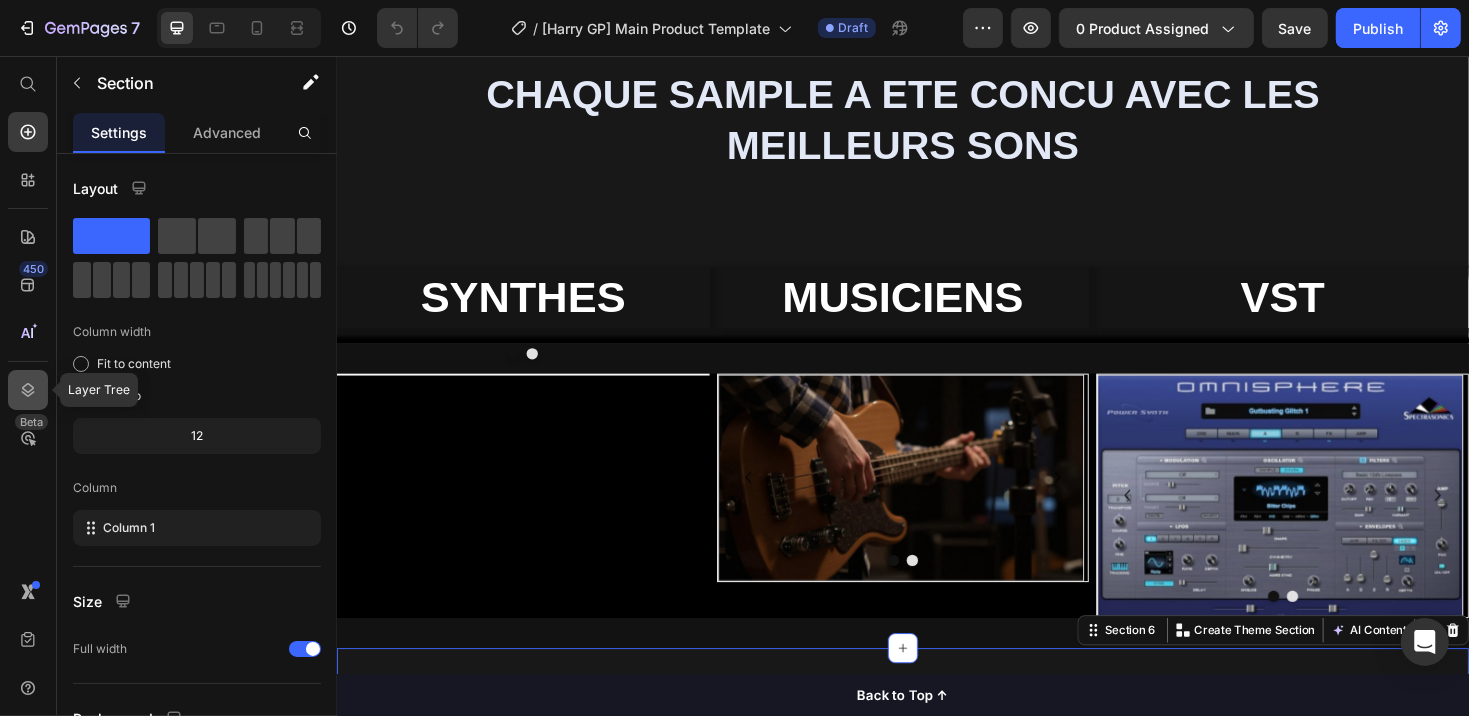 click 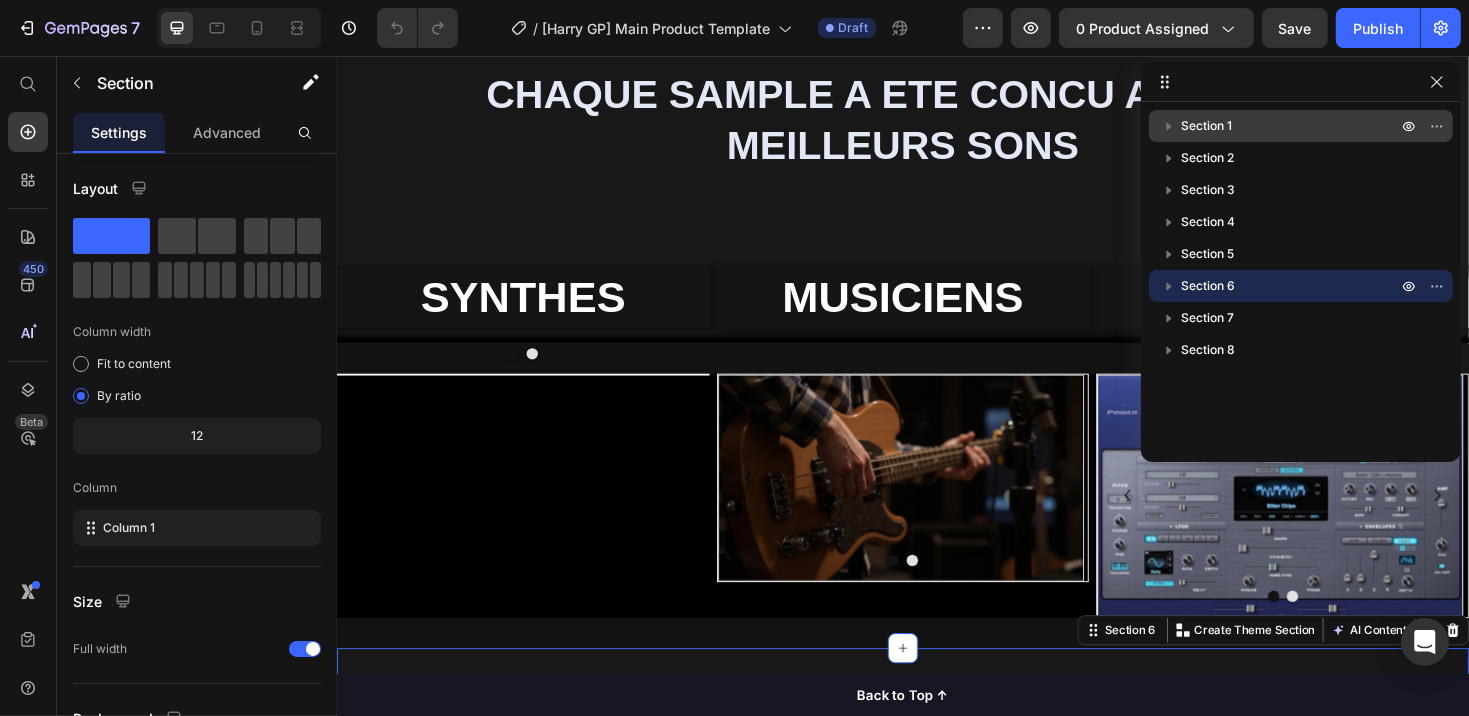 click on "Section 1" at bounding box center [1291, 126] 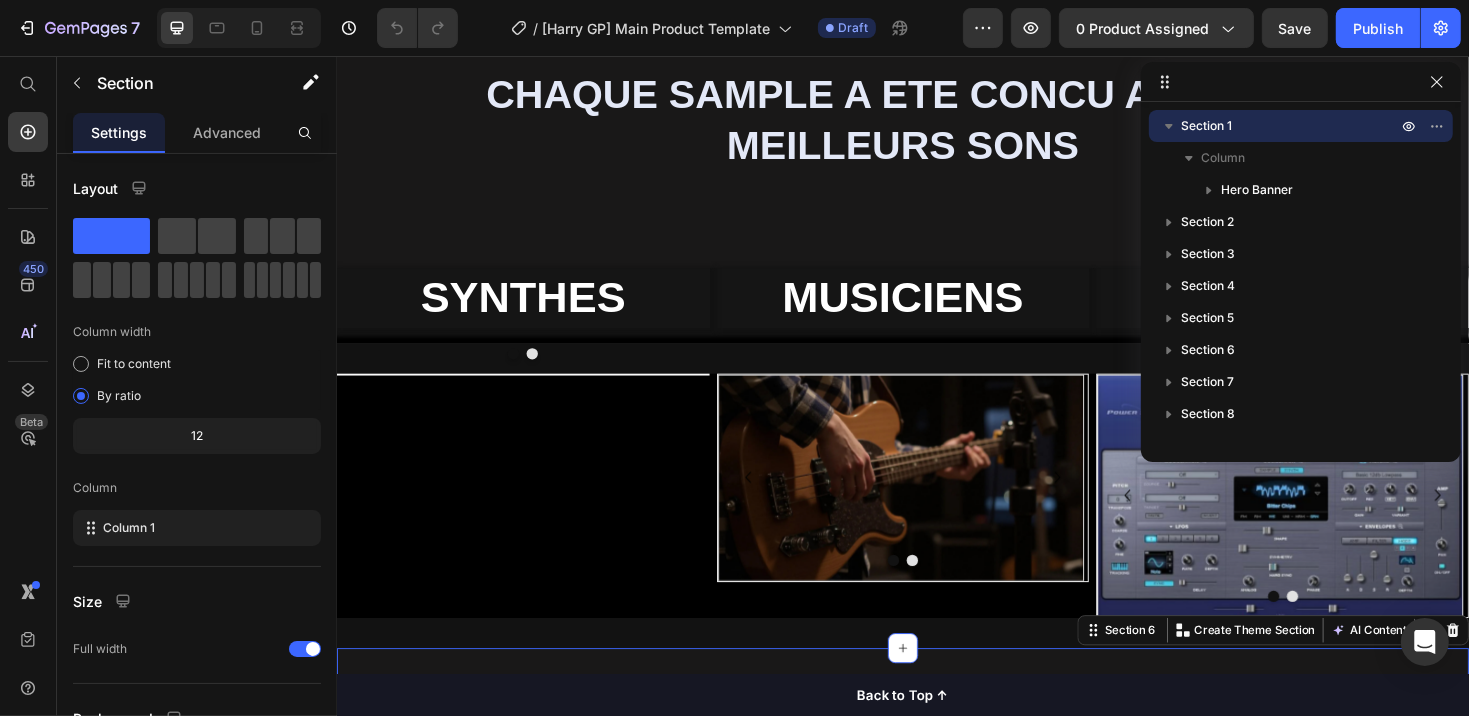 scroll, scrollTop: 0, scrollLeft: 0, axis: both 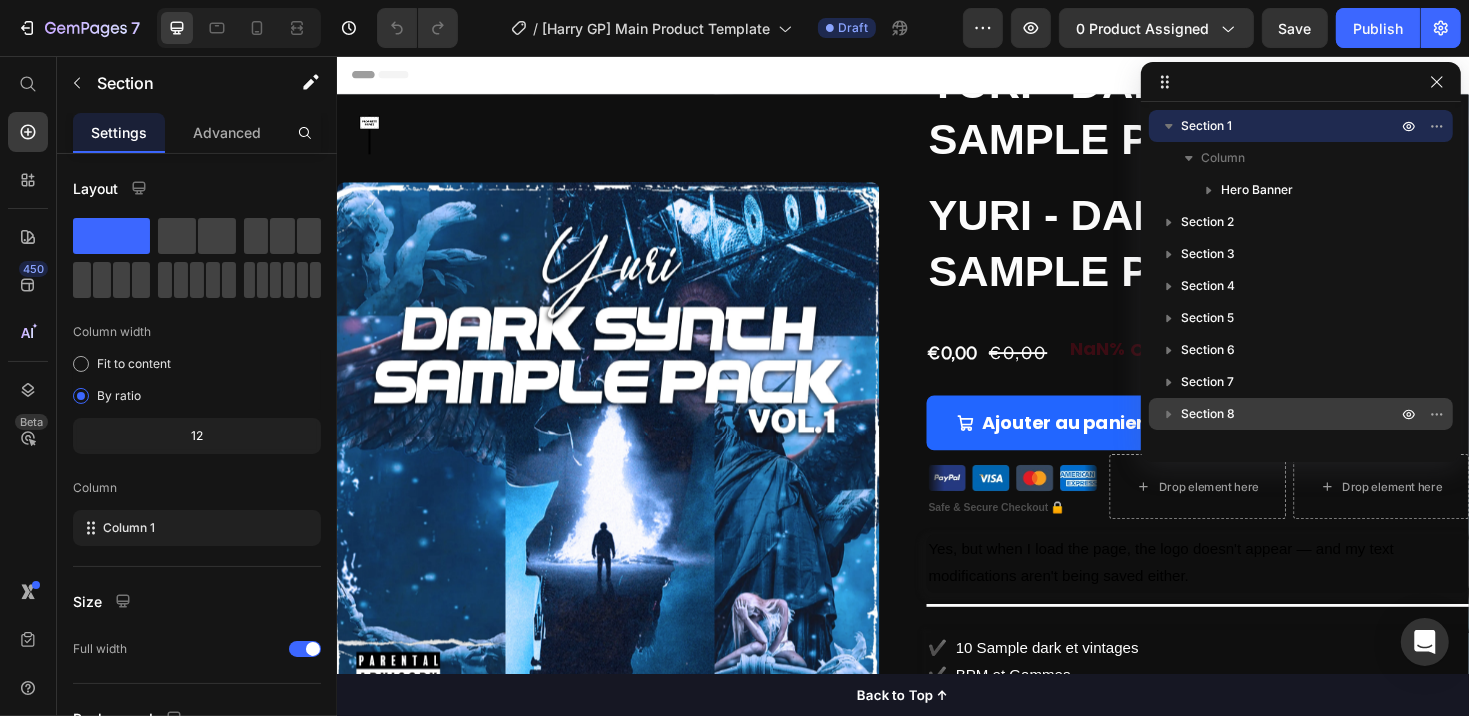 click on "Section 8" at bounding box center [1291, 414] 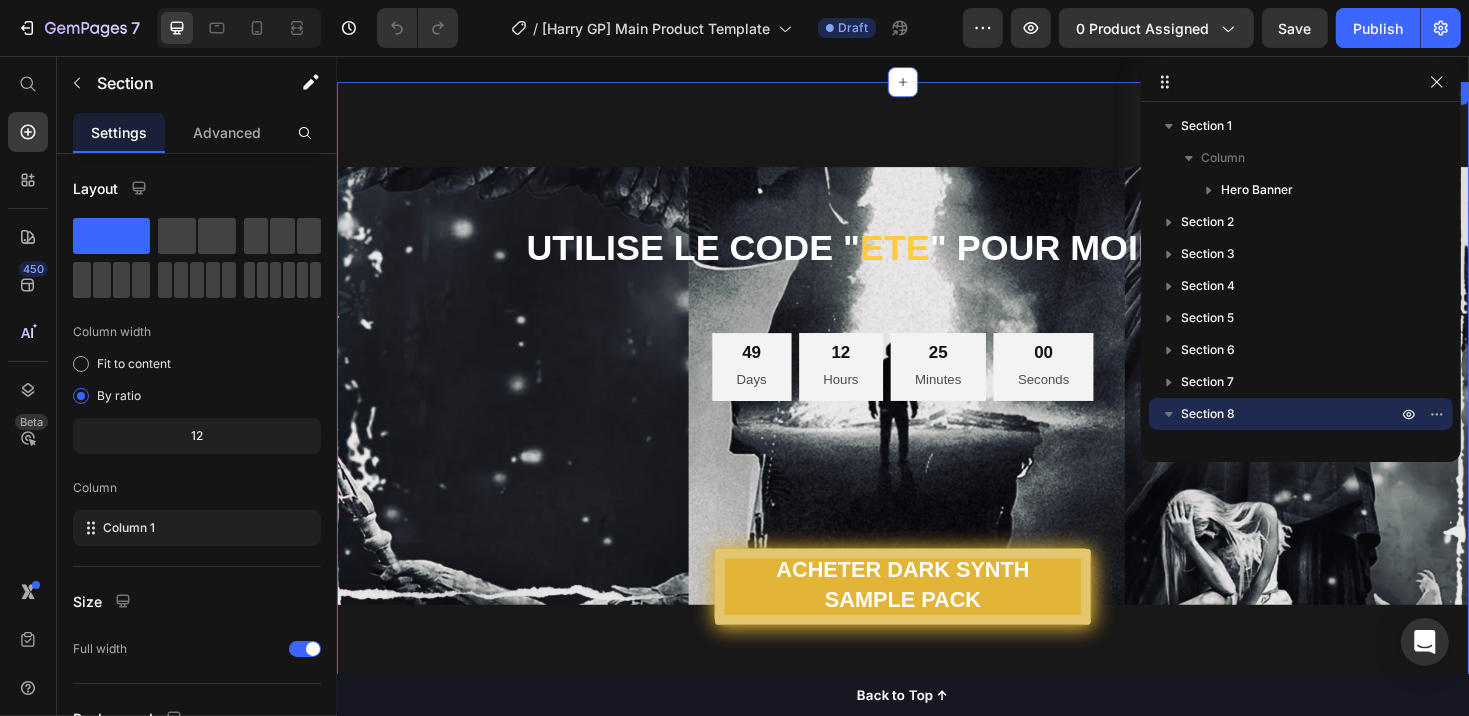 scroll, scrollTop: 2709, scrollLeft: 0, axis: vertical 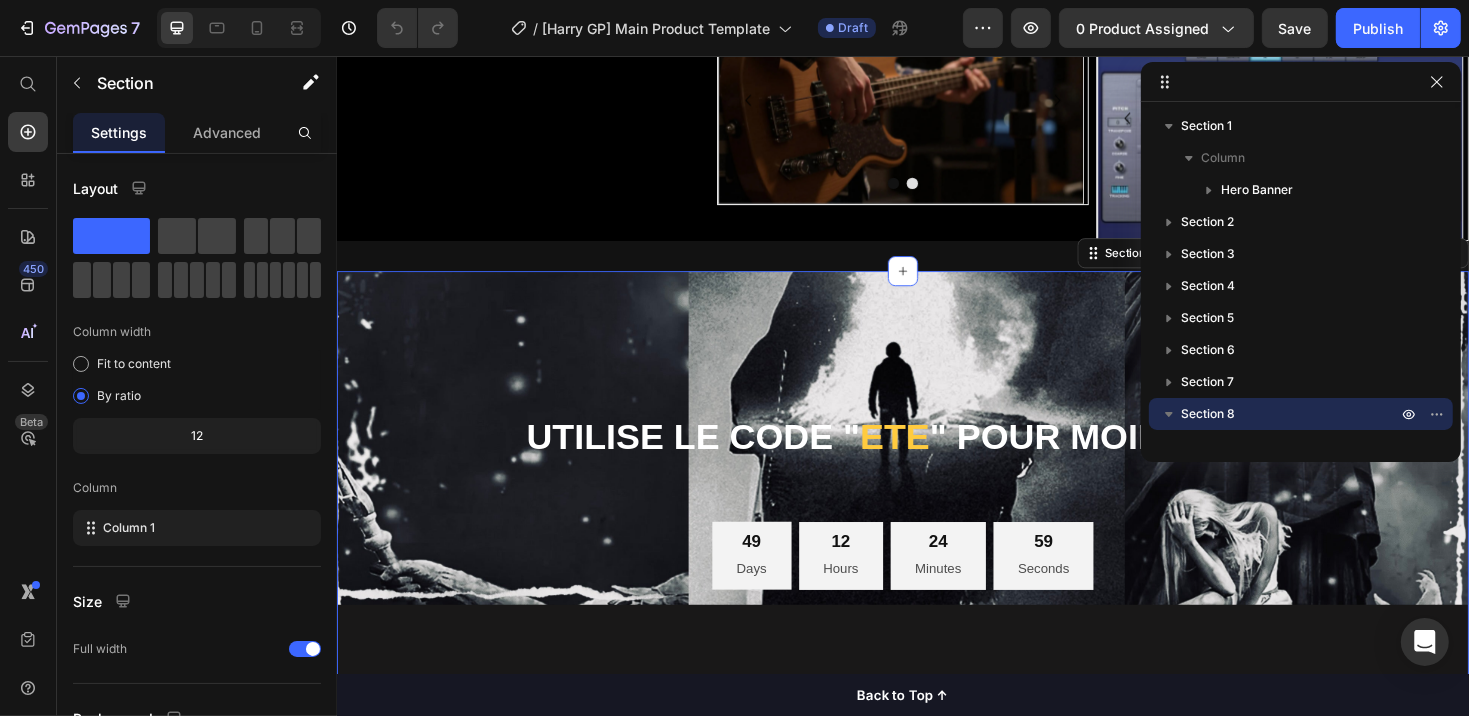 click on "UTILISE LE CODE " ETE " POUR MOINS 30%   Heading Row 49 Days 12 Hours 24 Minutes 59 Seconds Countdown Timer Row ACHETER DARK SYNTH SAMPLE PACK Button Row Row Row Row Section 6   You can create reusable sections Create Theme Section AI Content Write with GemAI What would you like to describe here? Tone and Voice Persuasive Product YURI - DARK SYNTH SAMPLE PACK VOL. 1 Show more Generate" at bounding box center [936, 672] 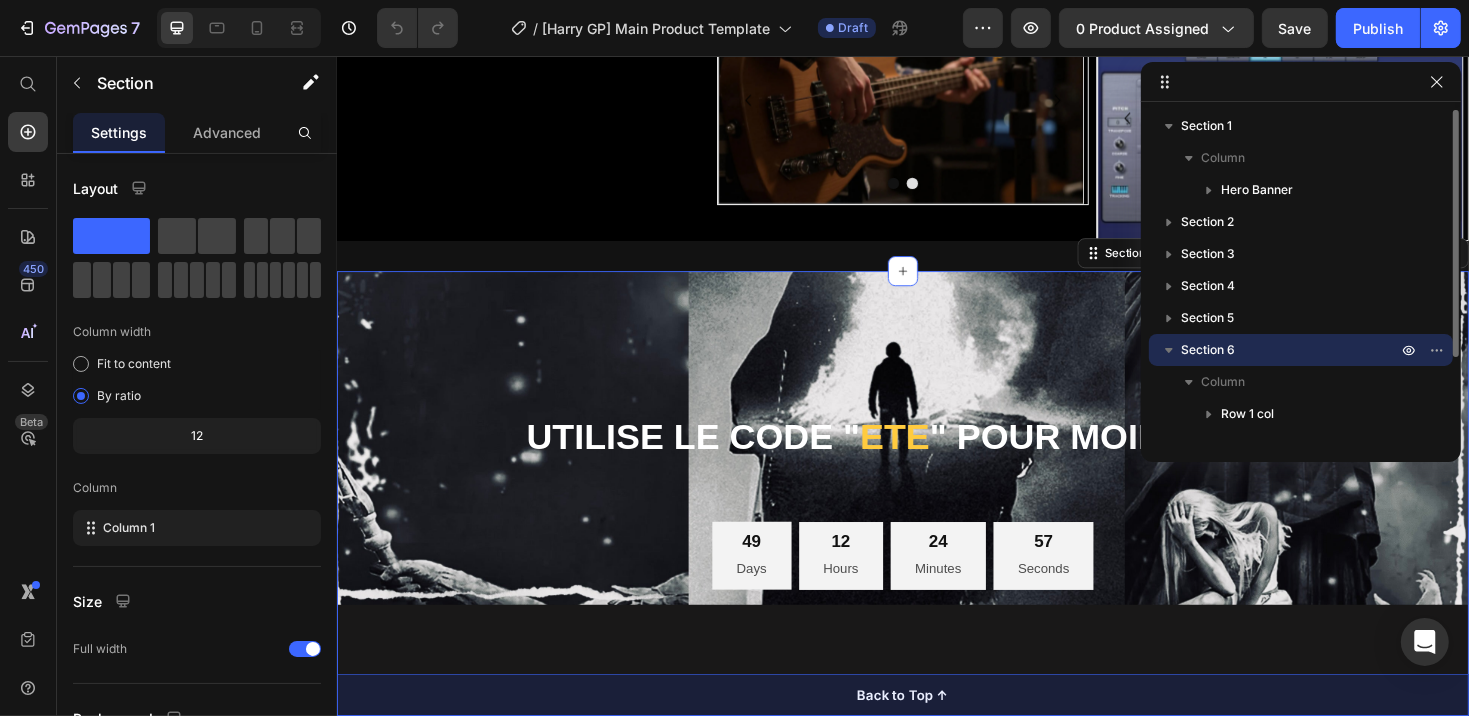 scroll, scrollTop: 110, scrollLeft: 0, axis: vertical 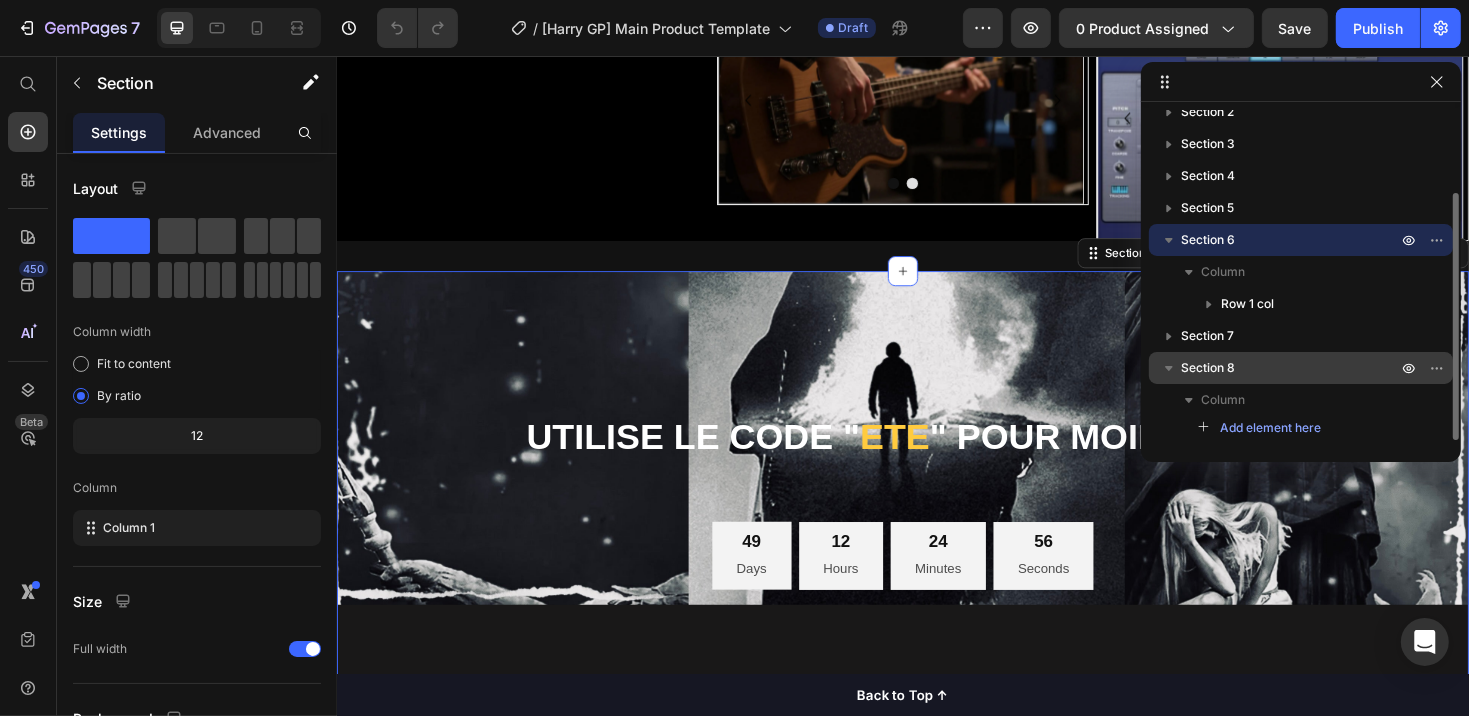 click on "Section 8" at bounding box center [1291, 368] 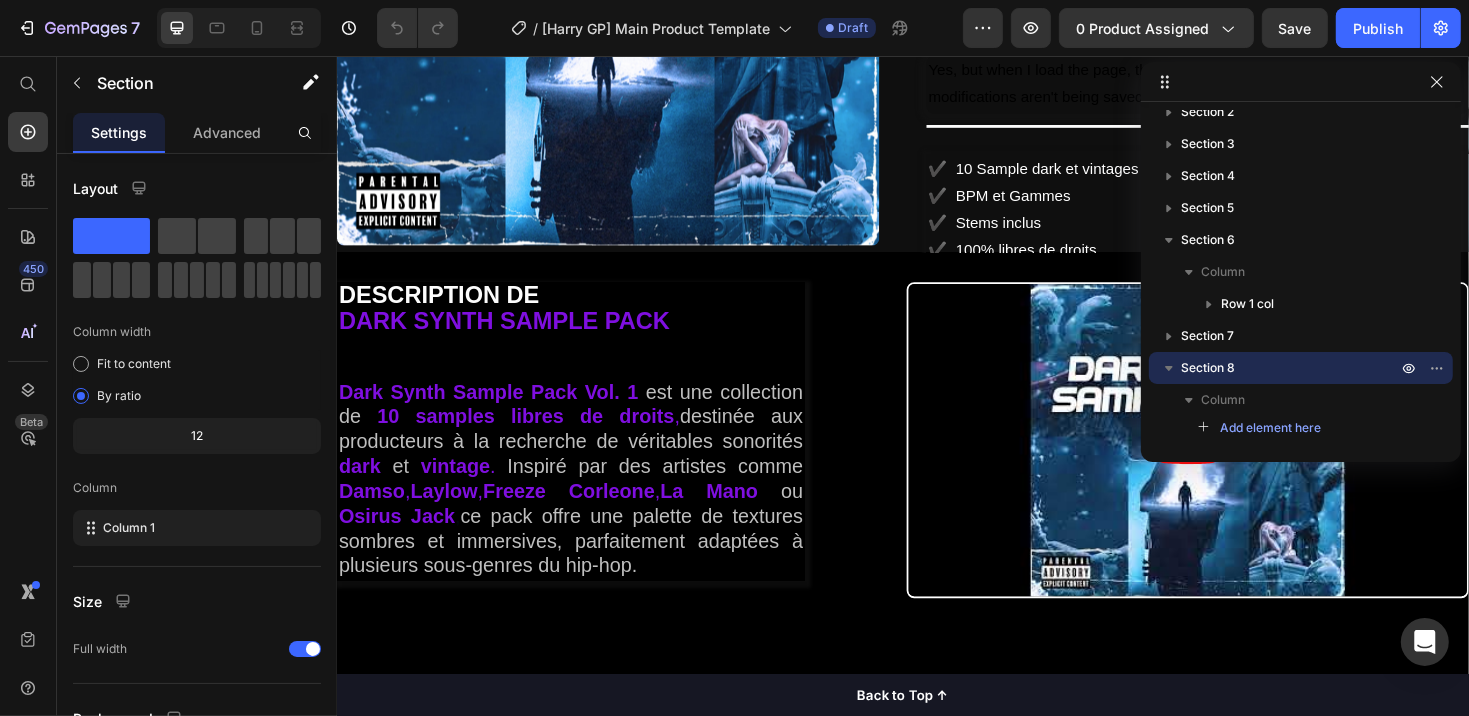 scroll, scrollTop: 0, scrollLeft: 0, axis: both 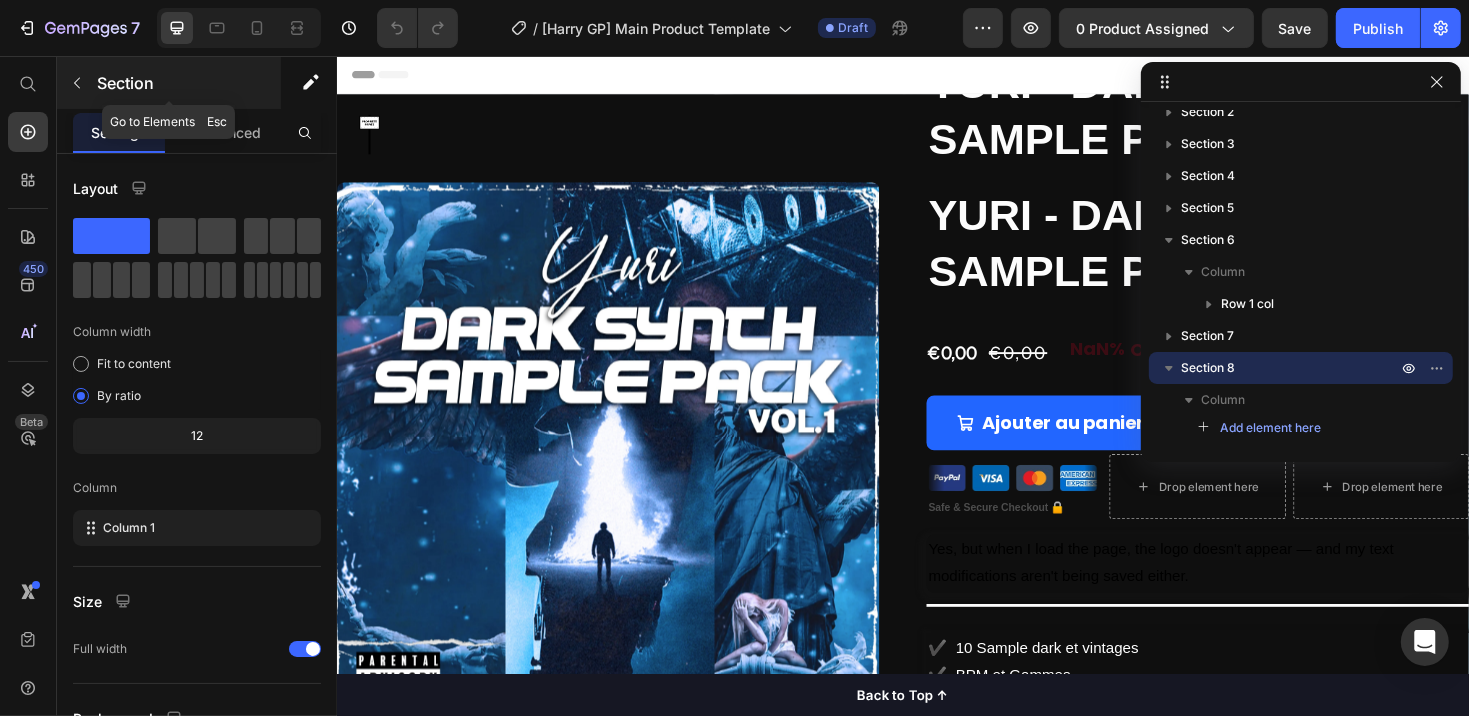 click 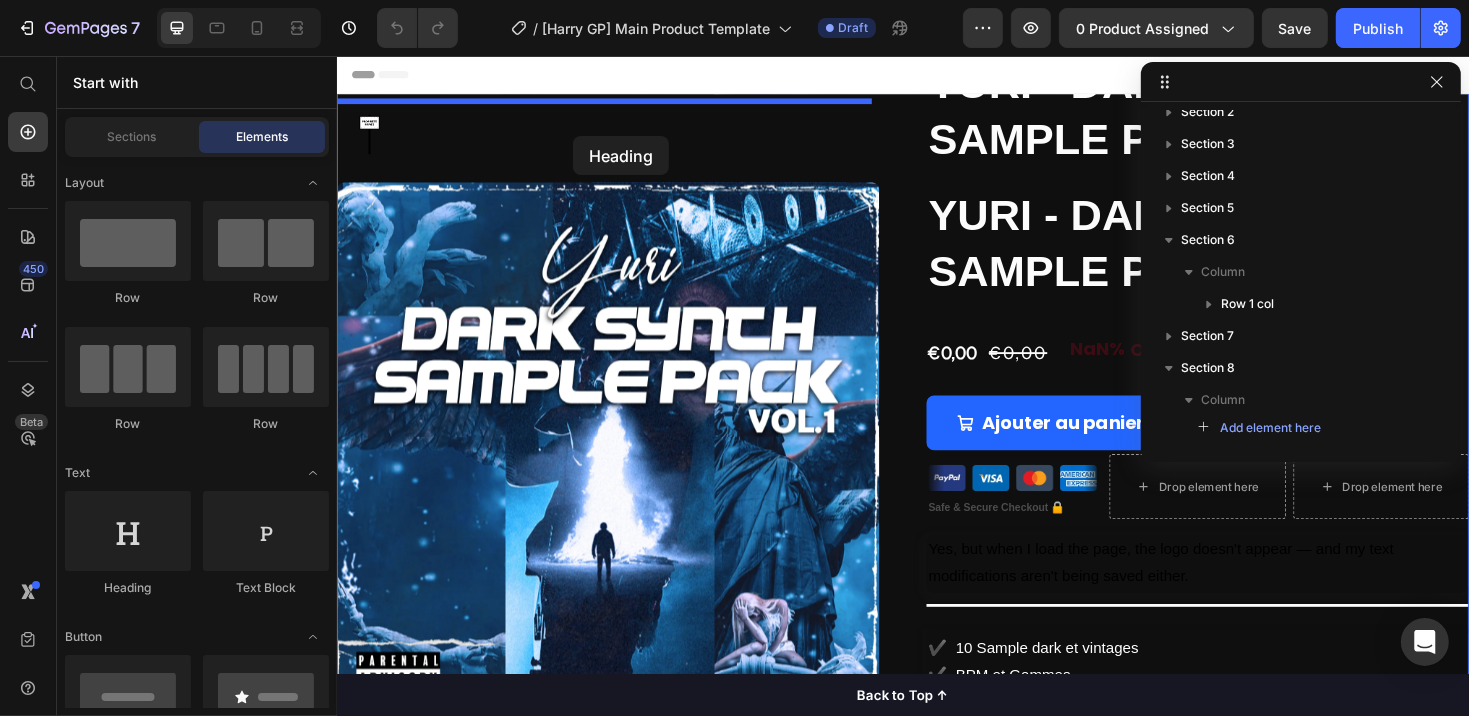 drag, startPoint x: 475, startPoint y: 603, endPoint x: 587, endPoint y: 141, distance: 475.38196 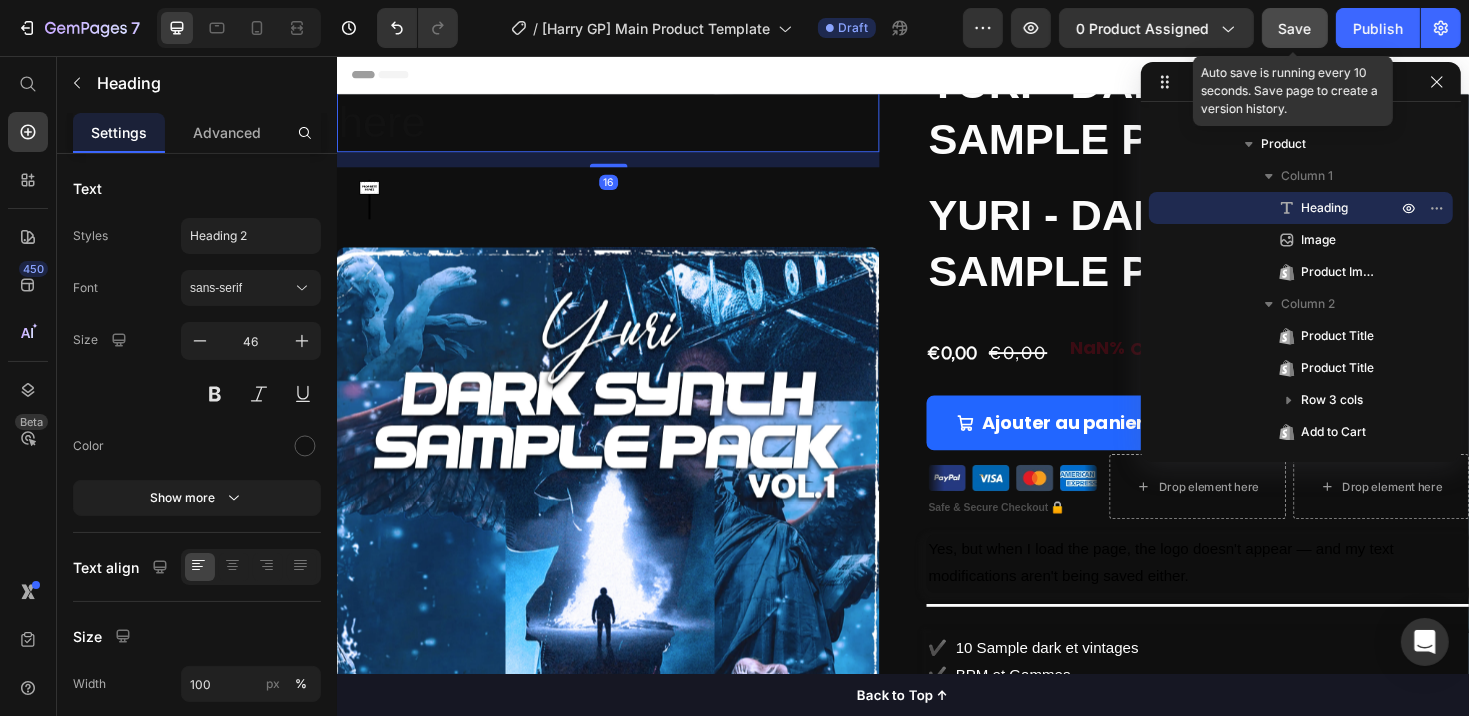 click on "Save" at bounding box center [1295, 28] 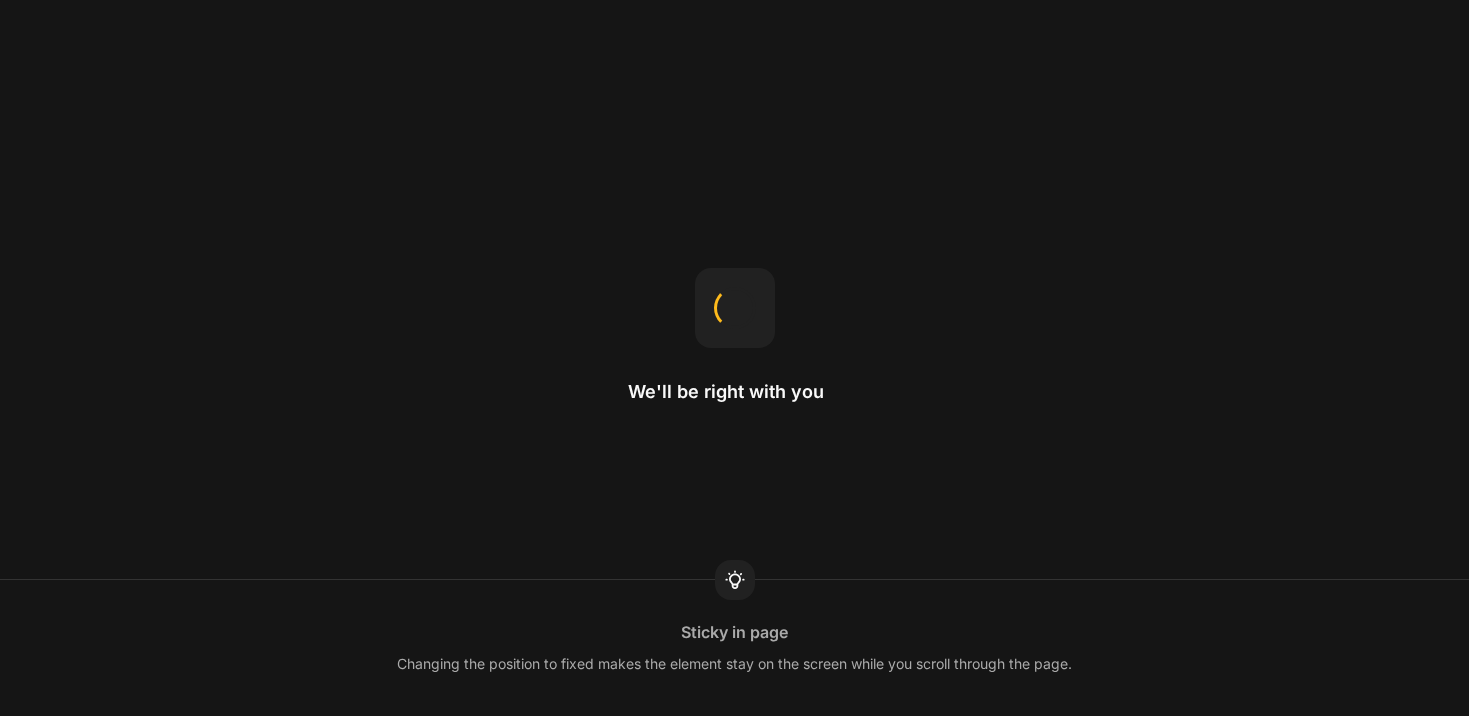 scroll, scrollTop: 0, scrollLeft: 0, axis: both 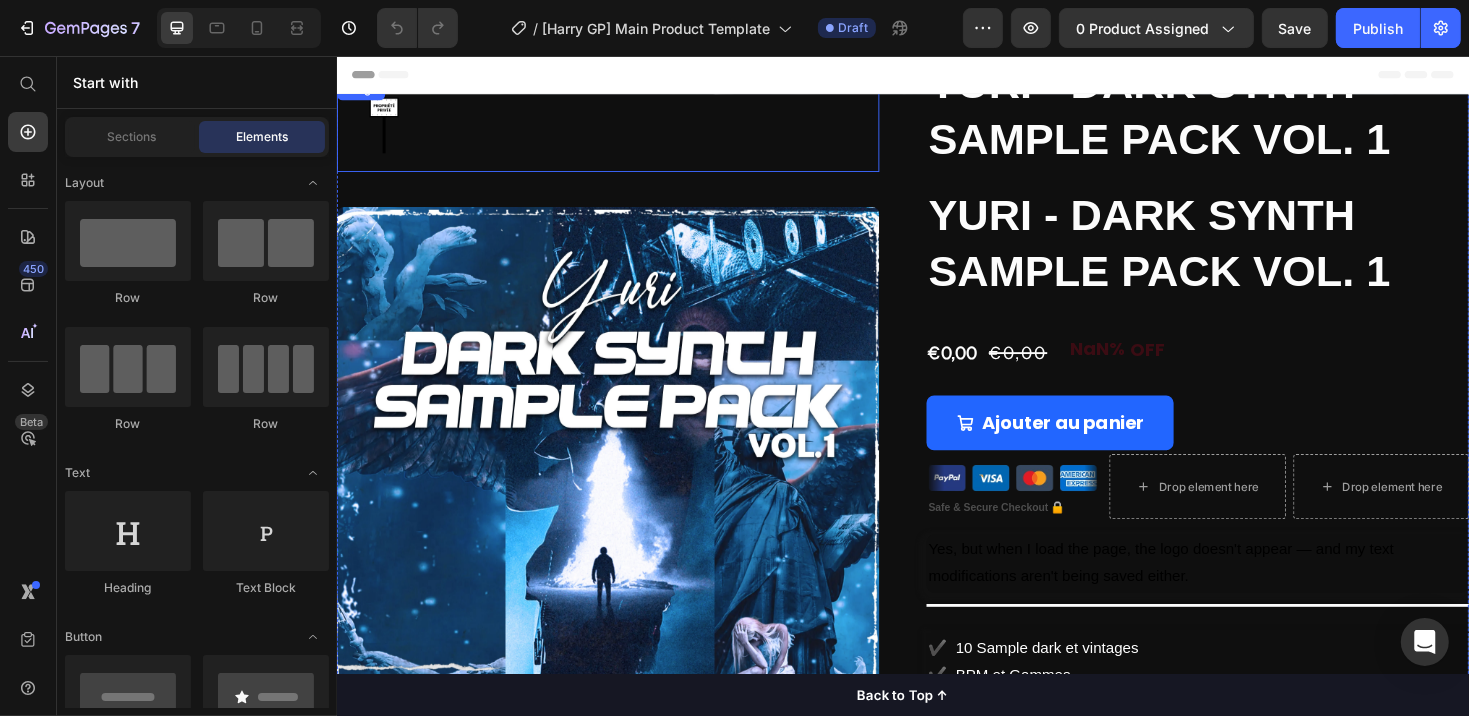 click at bounding box center [623, 129] 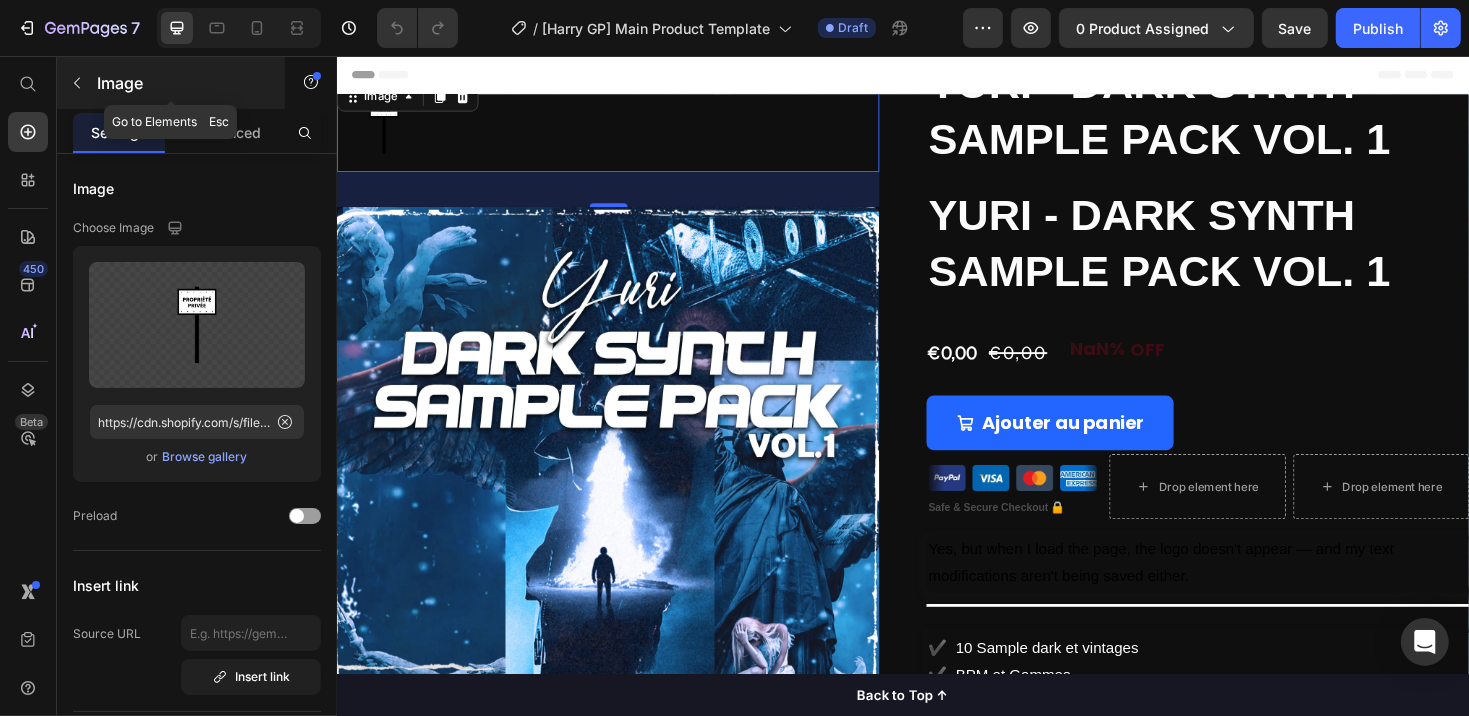 click 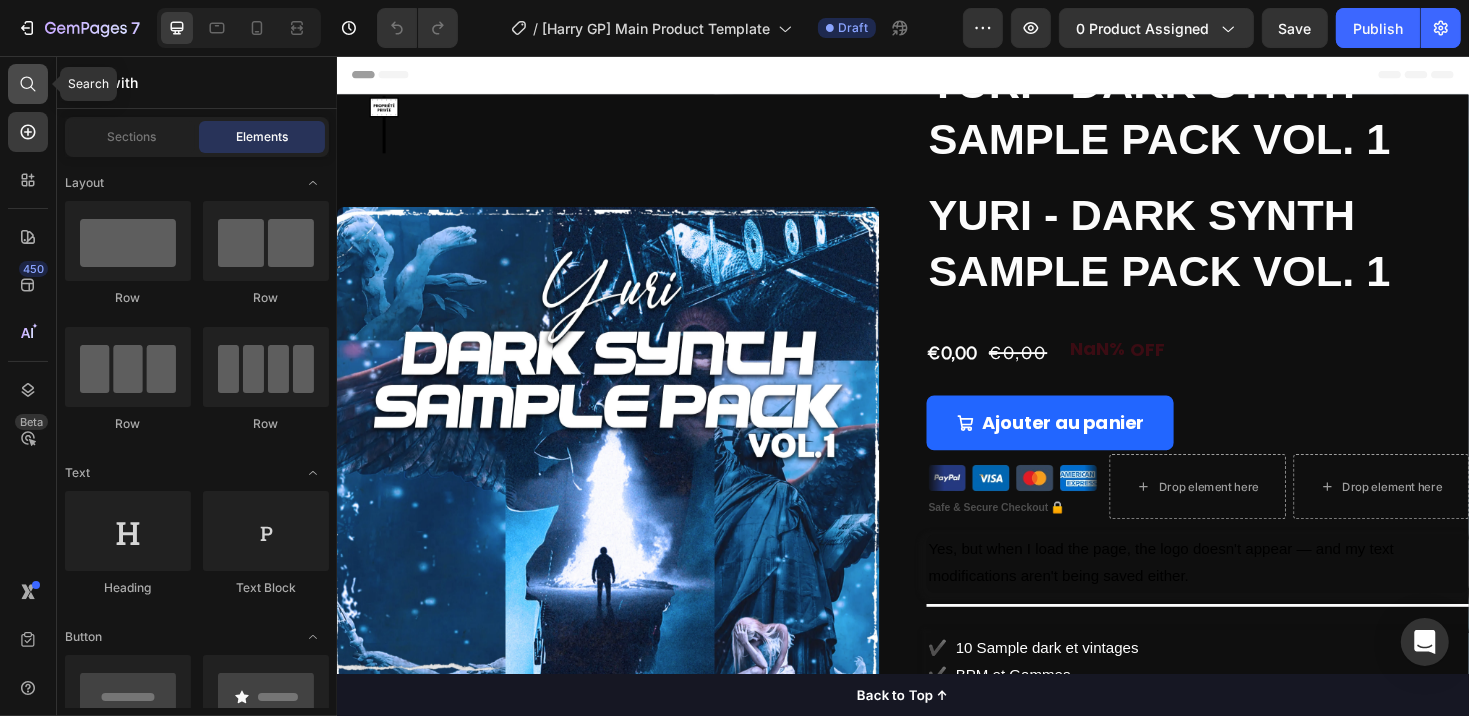 click 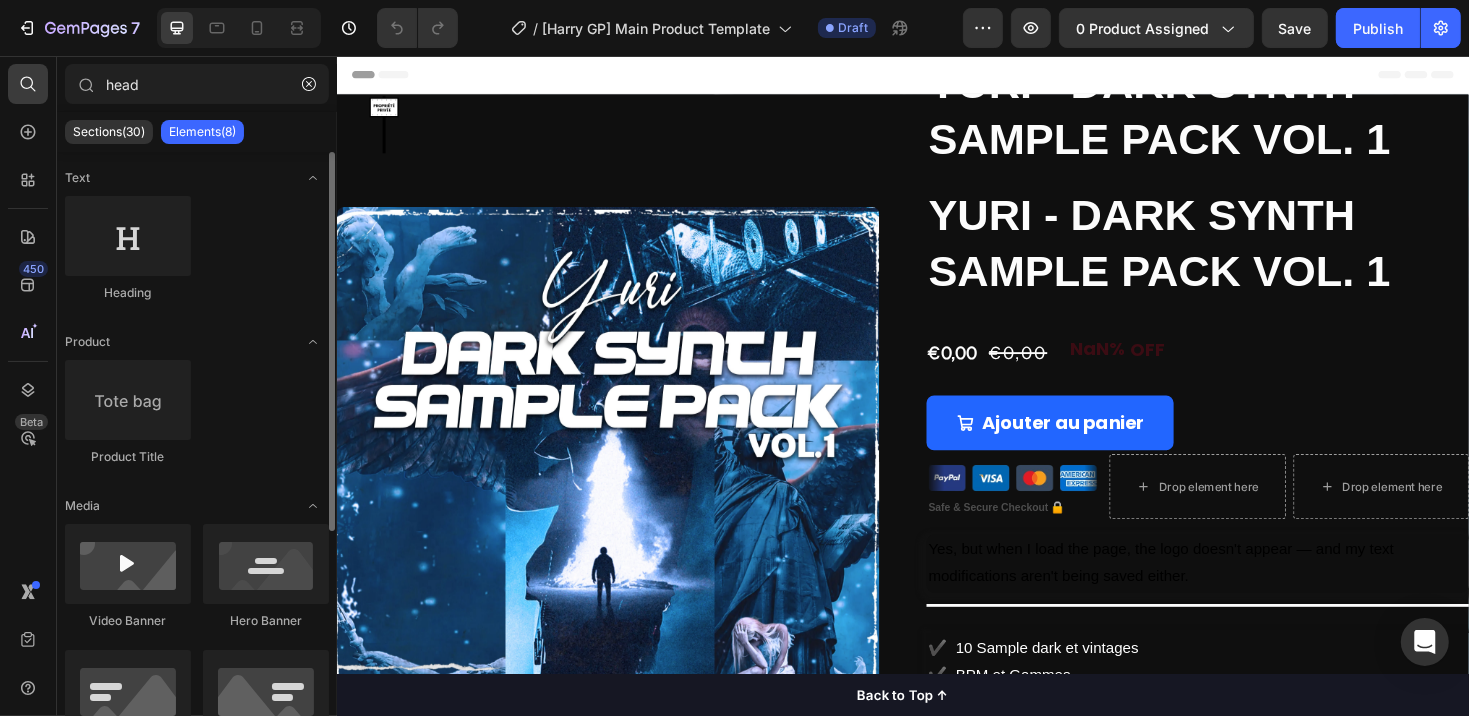type on "head" 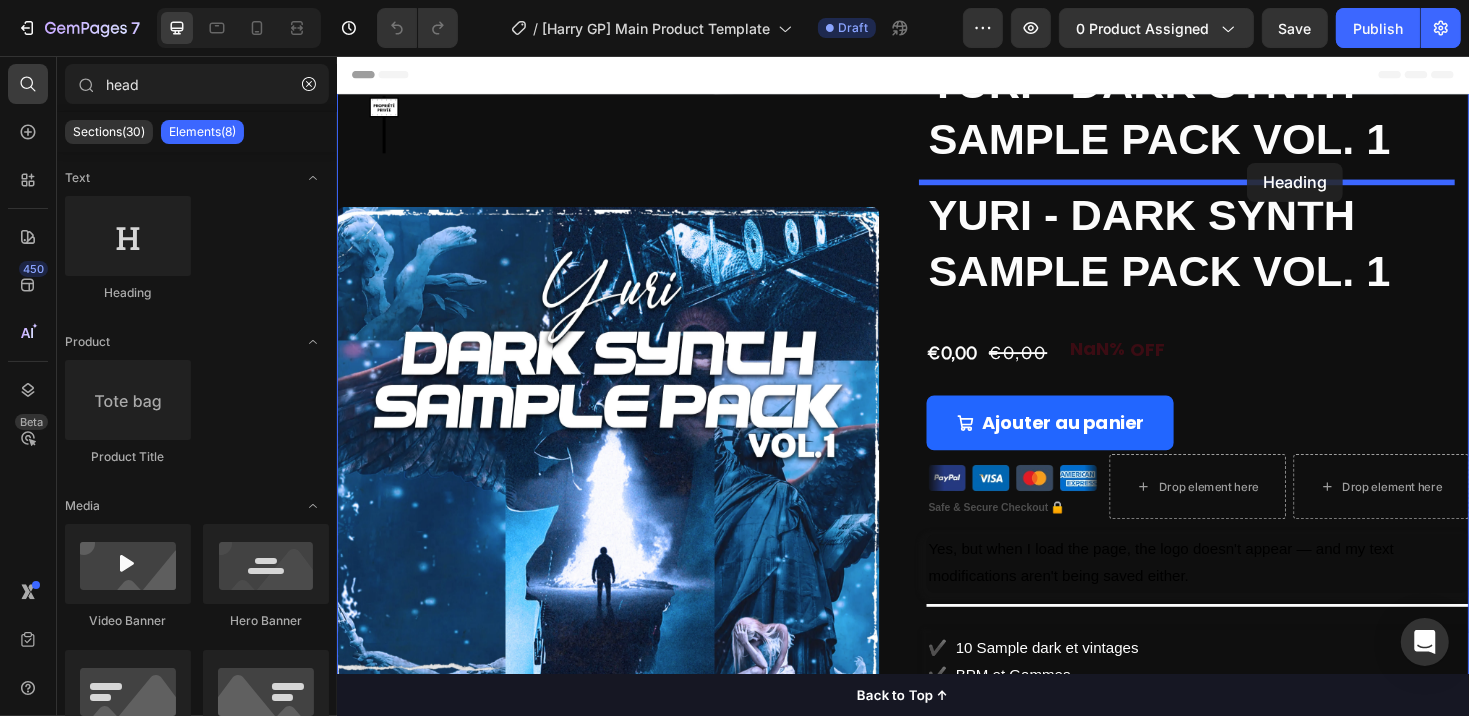 drag, startPoint x: 463, startPoint y: 332, endPoint x: 1301, endPoint y: 169, distance: 853.70544 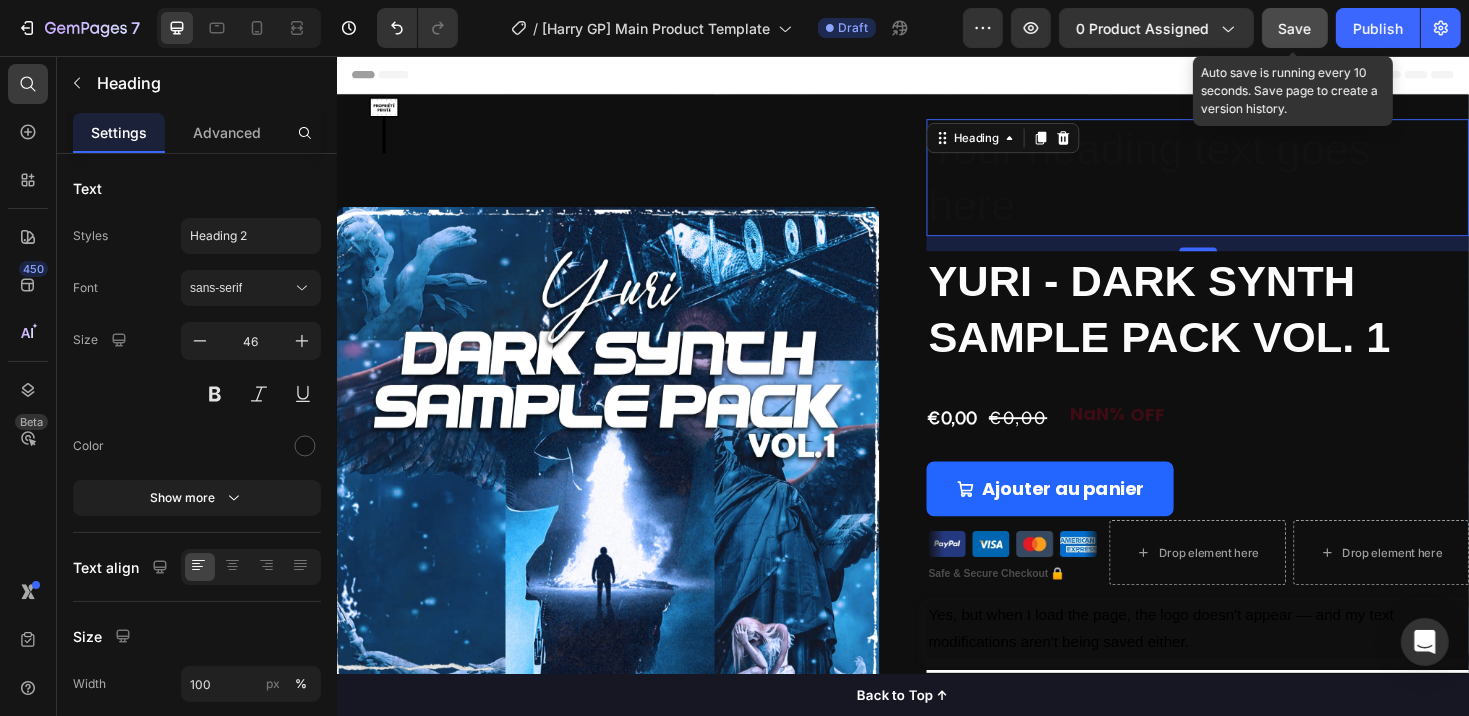 click on "Save" 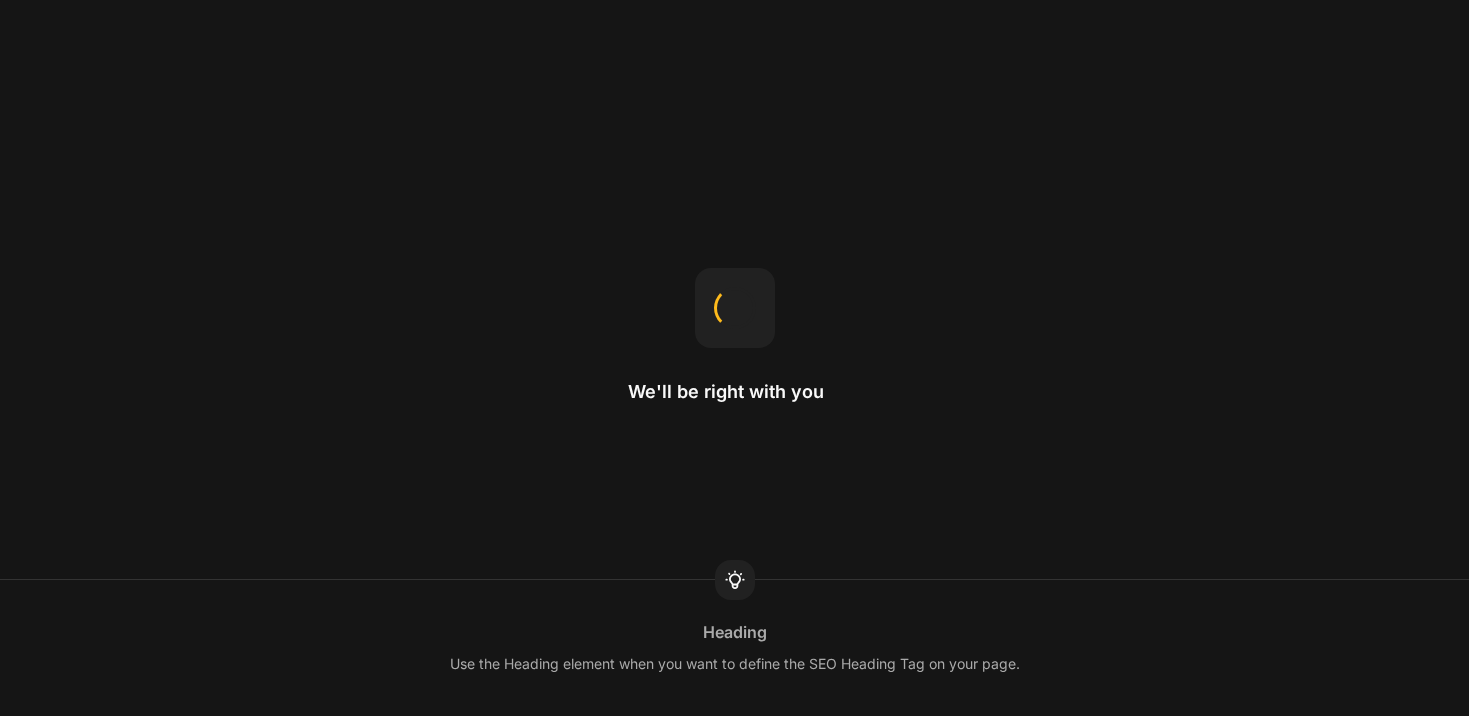 scroll, scrollTop: 0, scrollLeft: 0, axis: both 